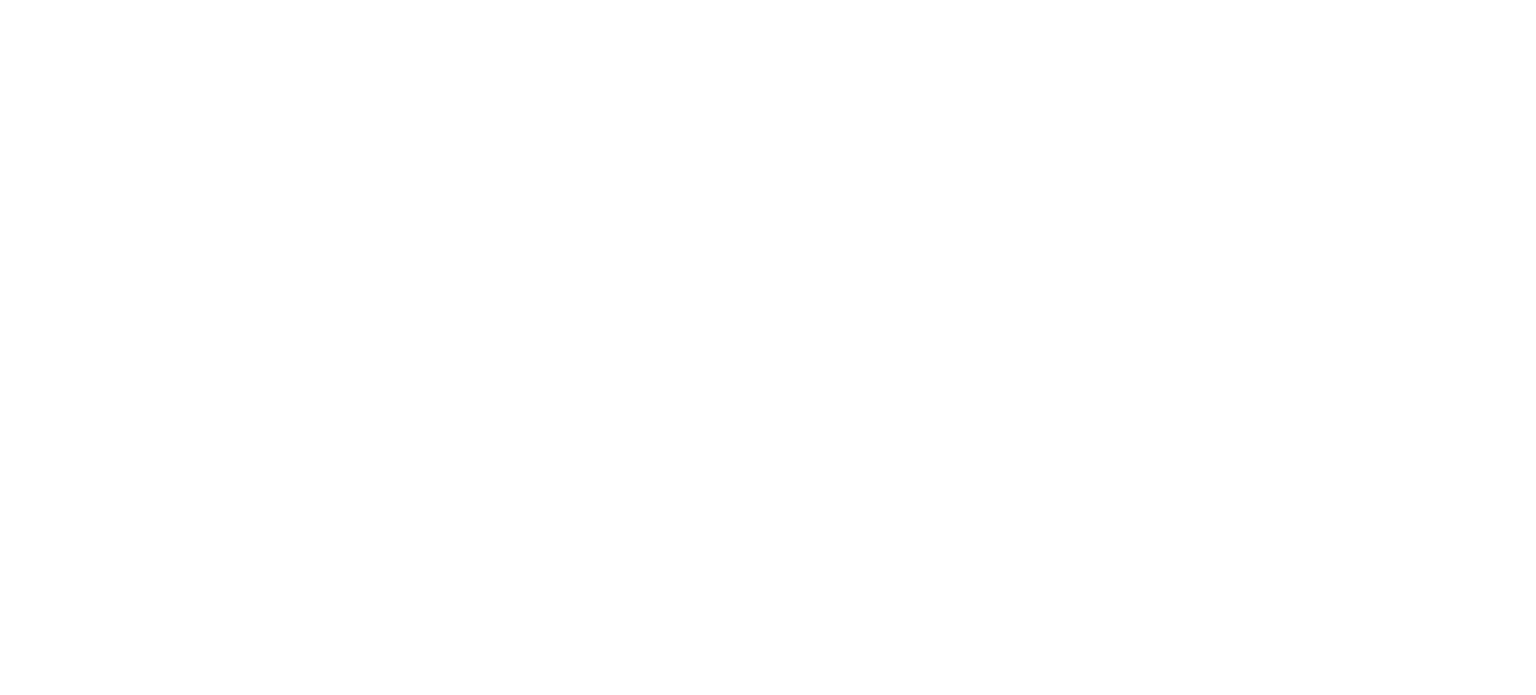 scroll, scrollTop: 0, scrollLeft: 0, axis: both 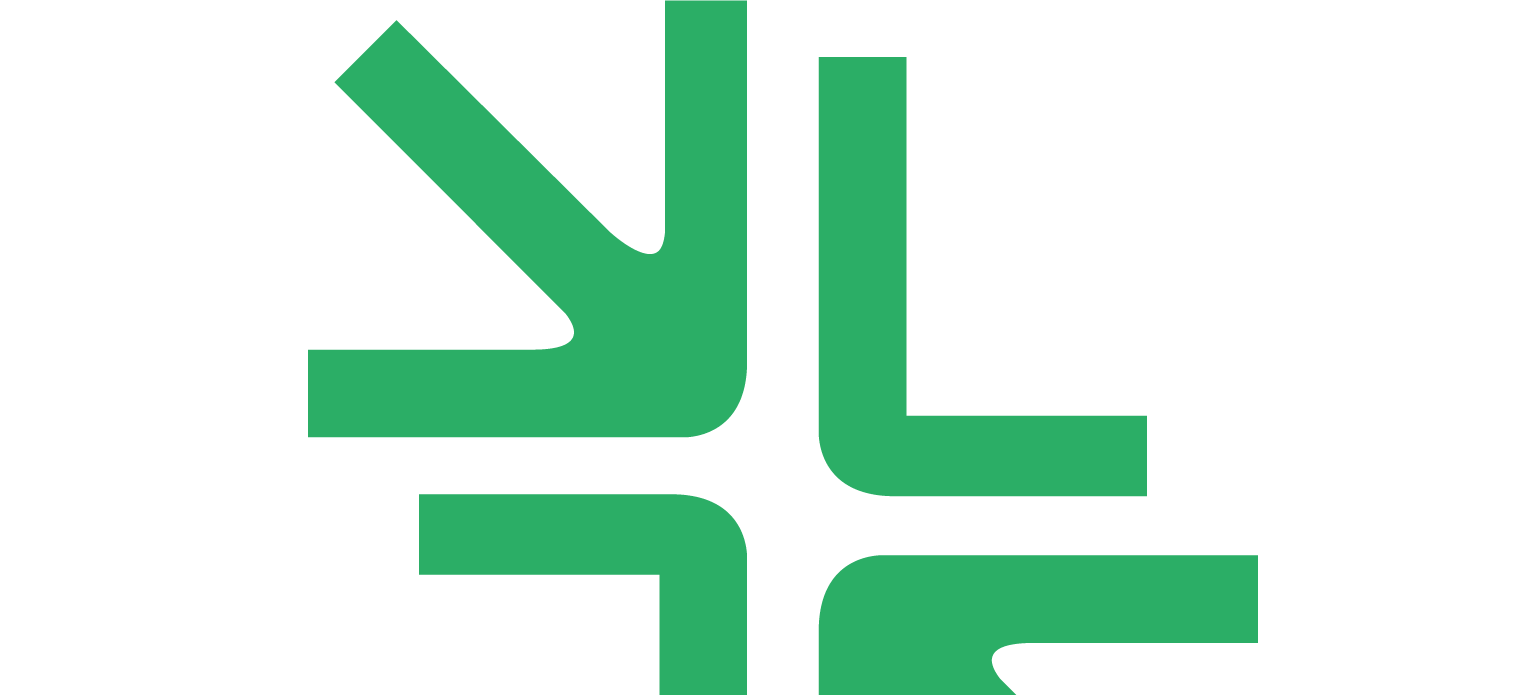 type on "[USERNAME]@[DOMAIN]" 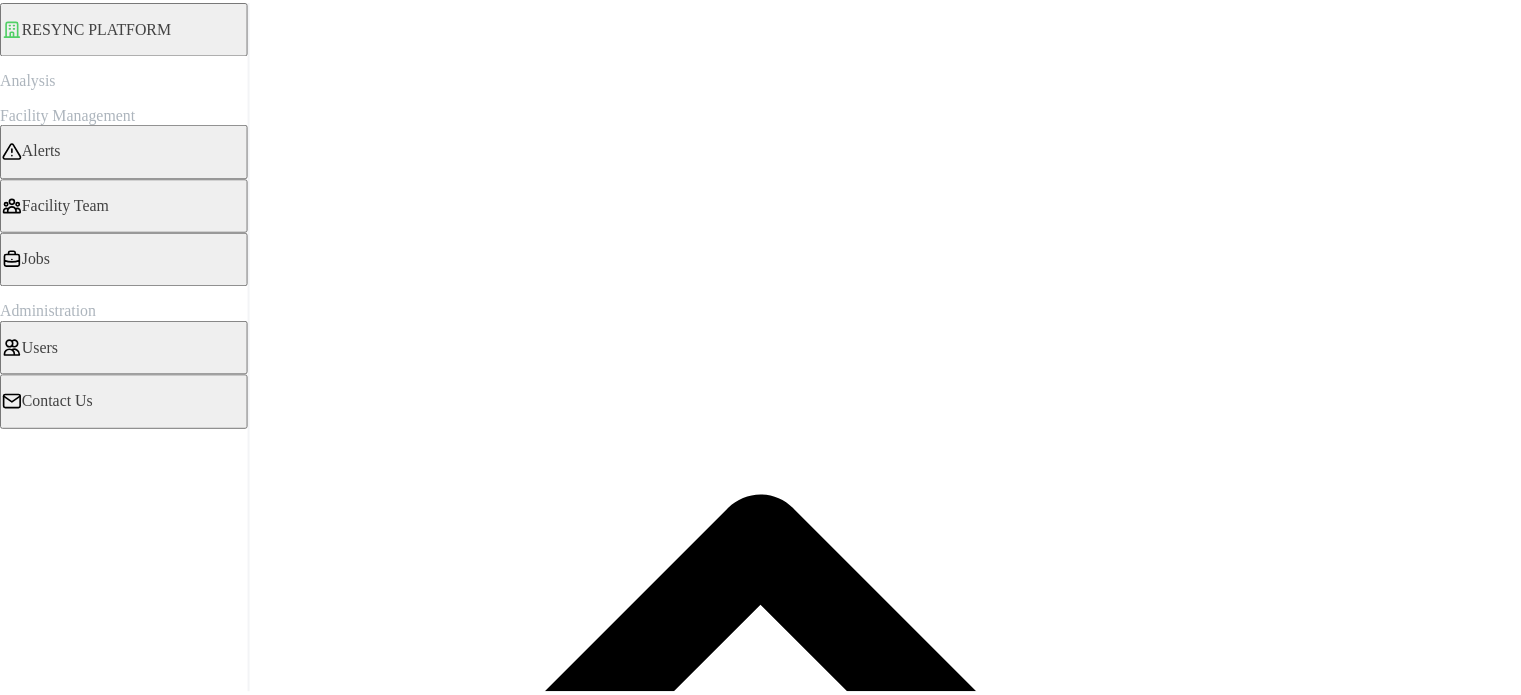 scroll, scrollTop: 0, scrollLeft: 0, axis: both 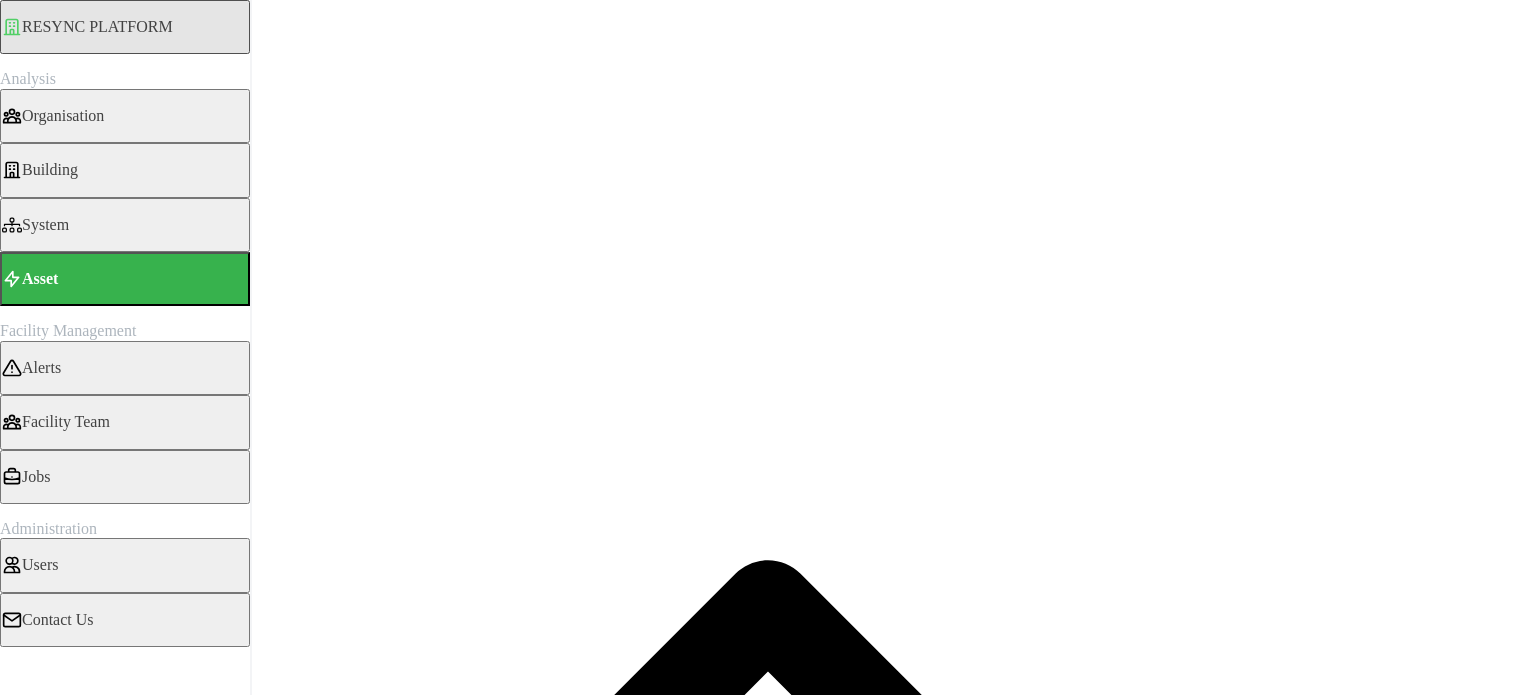 click on "Select Locations/Assets" at bounding box center (84, 1818) 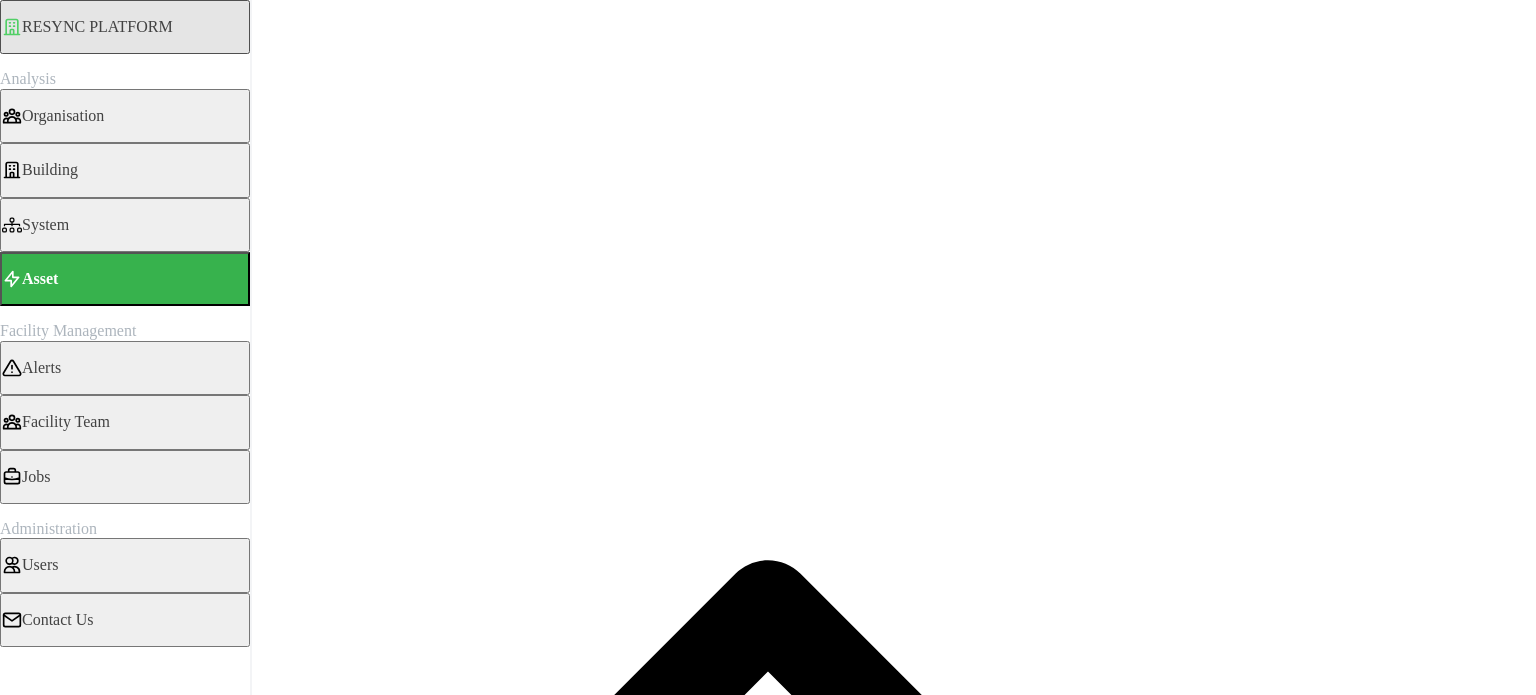 click at bounding box center [24, 2063] 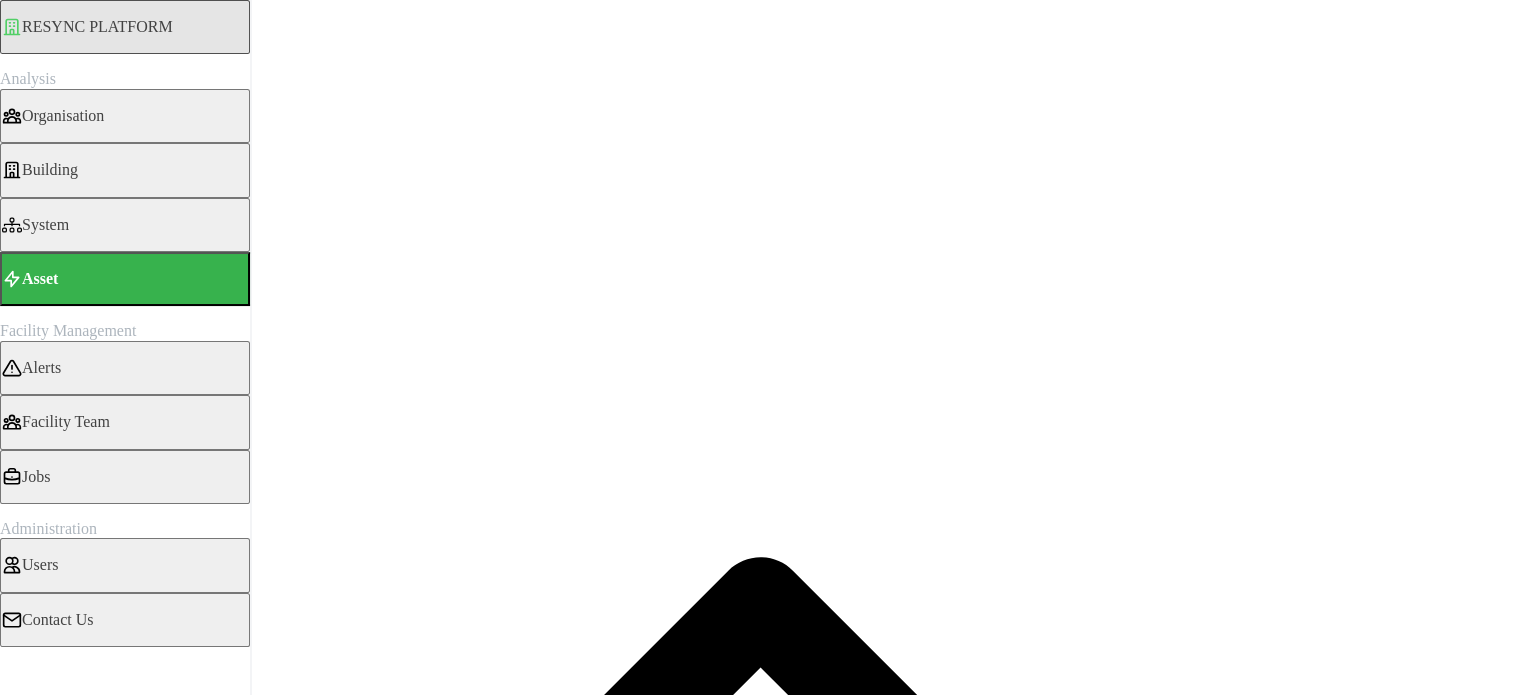 click on "Electric Energy Sensor export real (Phase ABC)" at bounding box center [6, 6484] 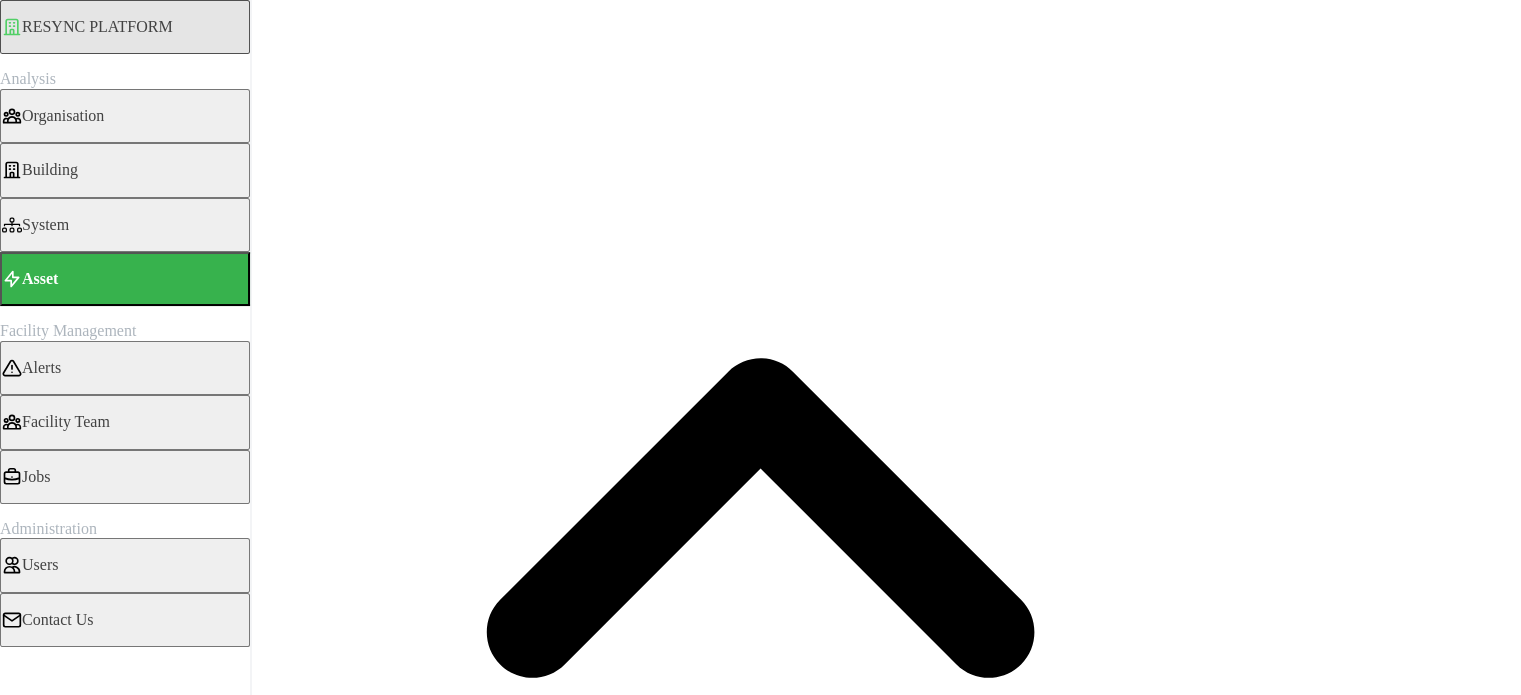 scroll, scrollTop: 200, scrollLeft: 0, axis: vertical 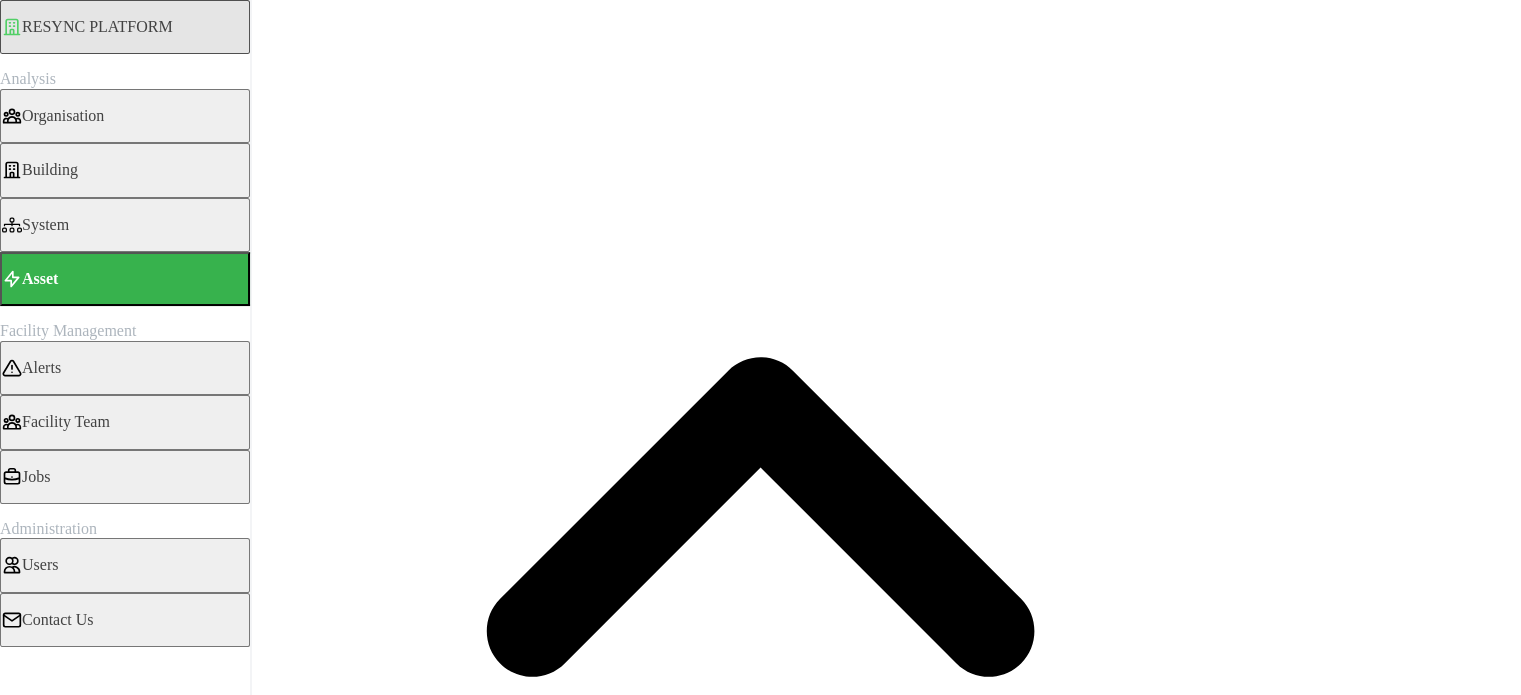 click on "Render chart" at bounding box center [76, 13980] 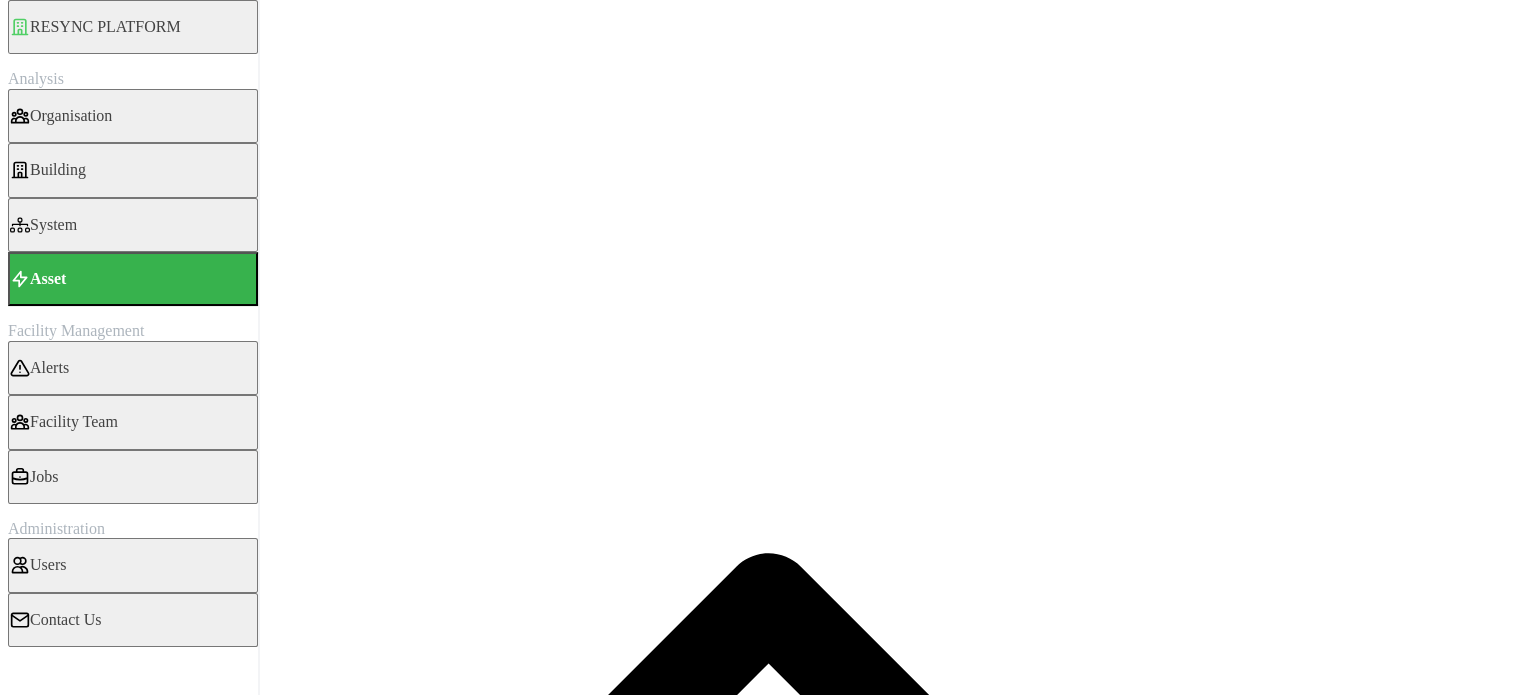 scroll, scrollTop: 0, scrollLeft: 0, axis: both 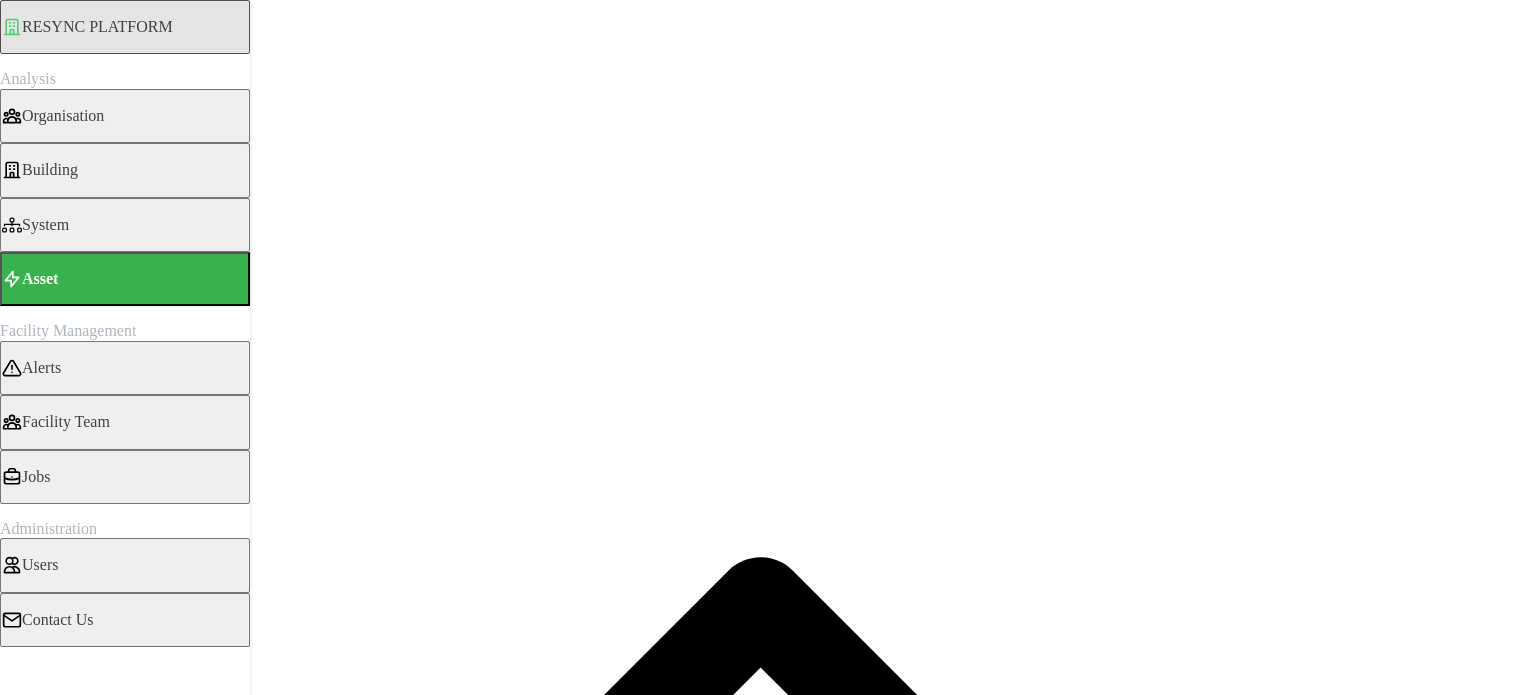 click on "Electrical Meter" at bounding box center [100, 236] 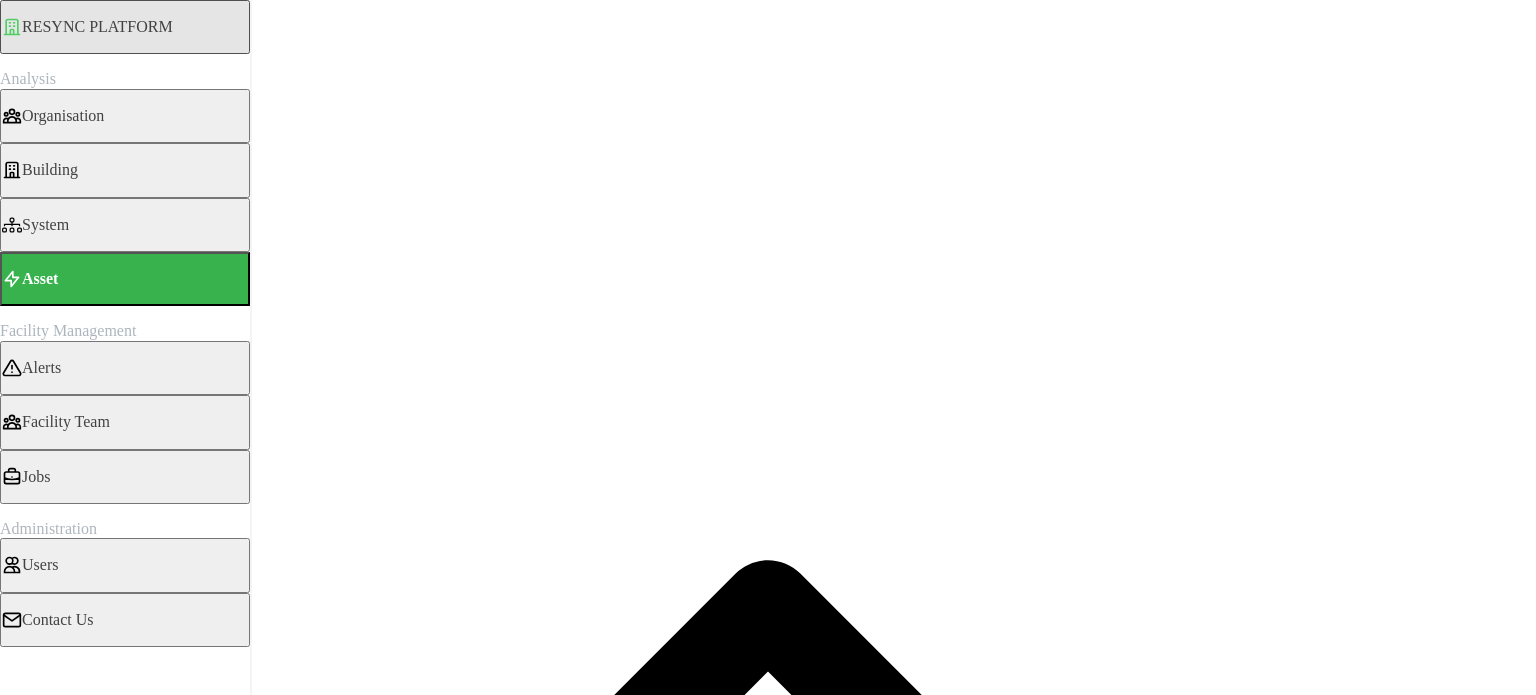 click on "Electrical Generation Meter" at bounding box center (100, 236) 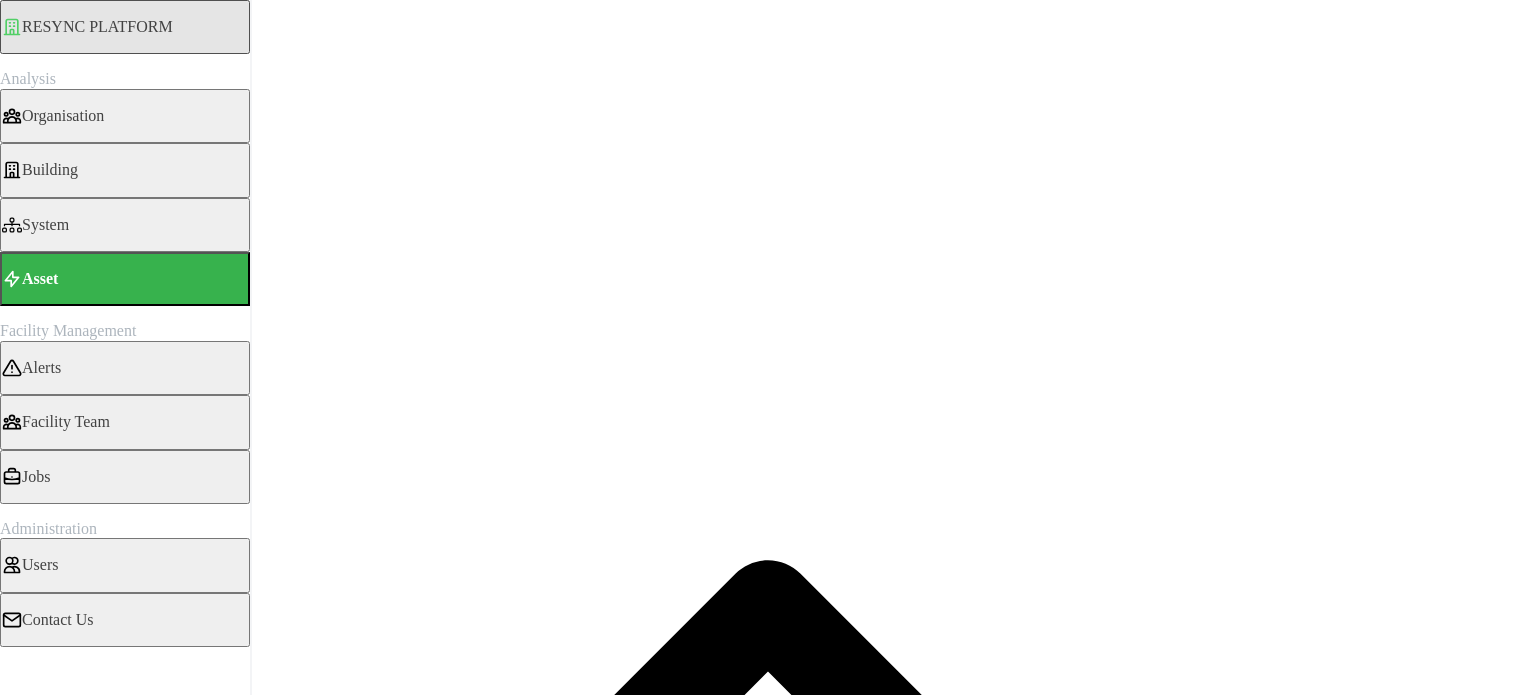 click on "Electrical Generation Meter" at bounding box center [89, 2238] 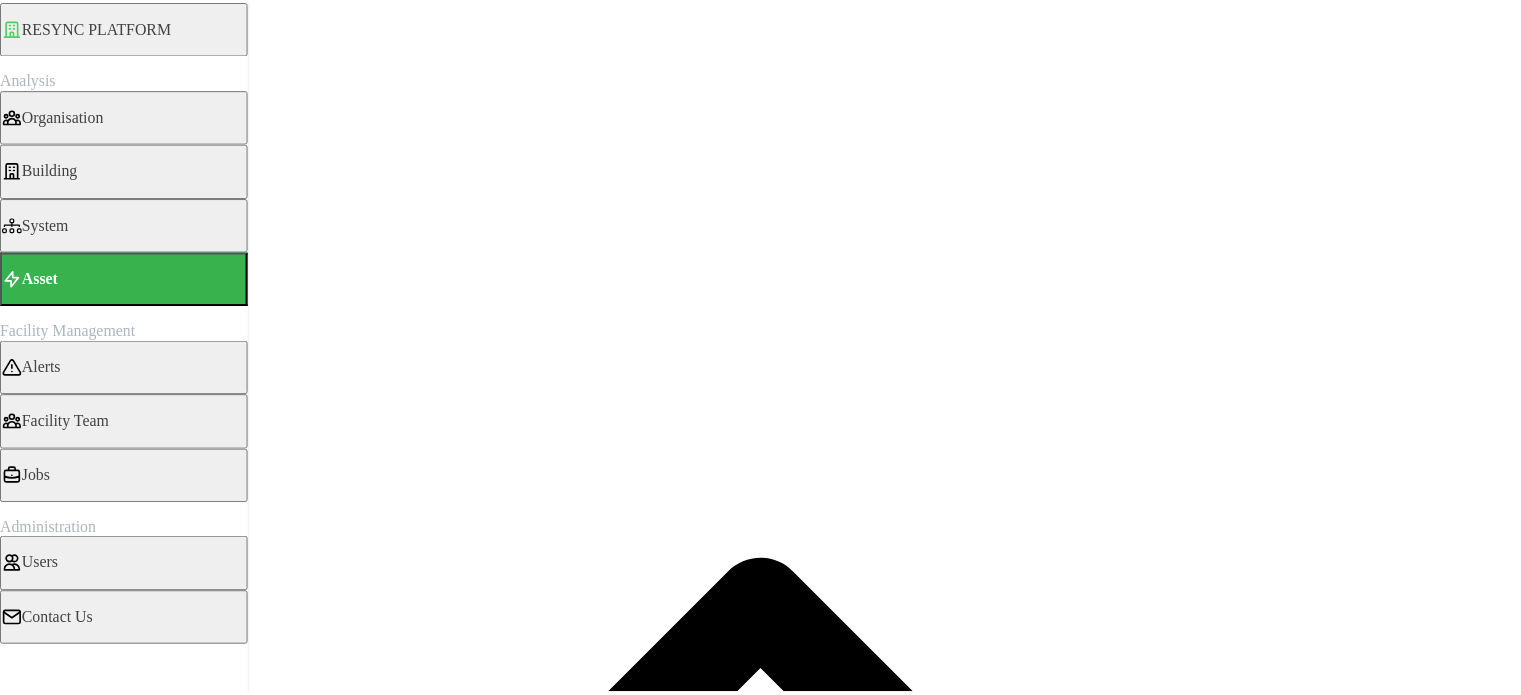 scroll, scrollTop: 0, scrollLeft: 0, axis: both 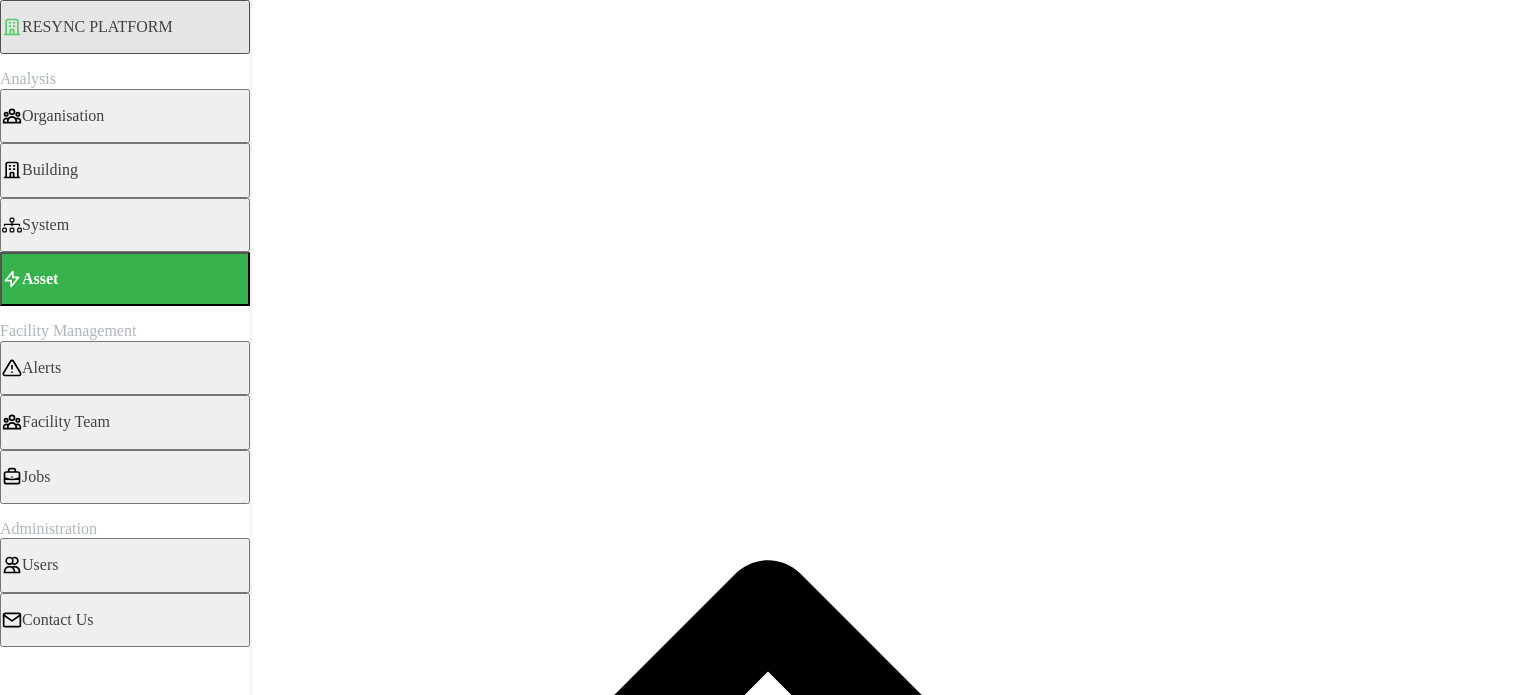 click on "Electrical Generation Meter" at bounding box center [89, 2238] 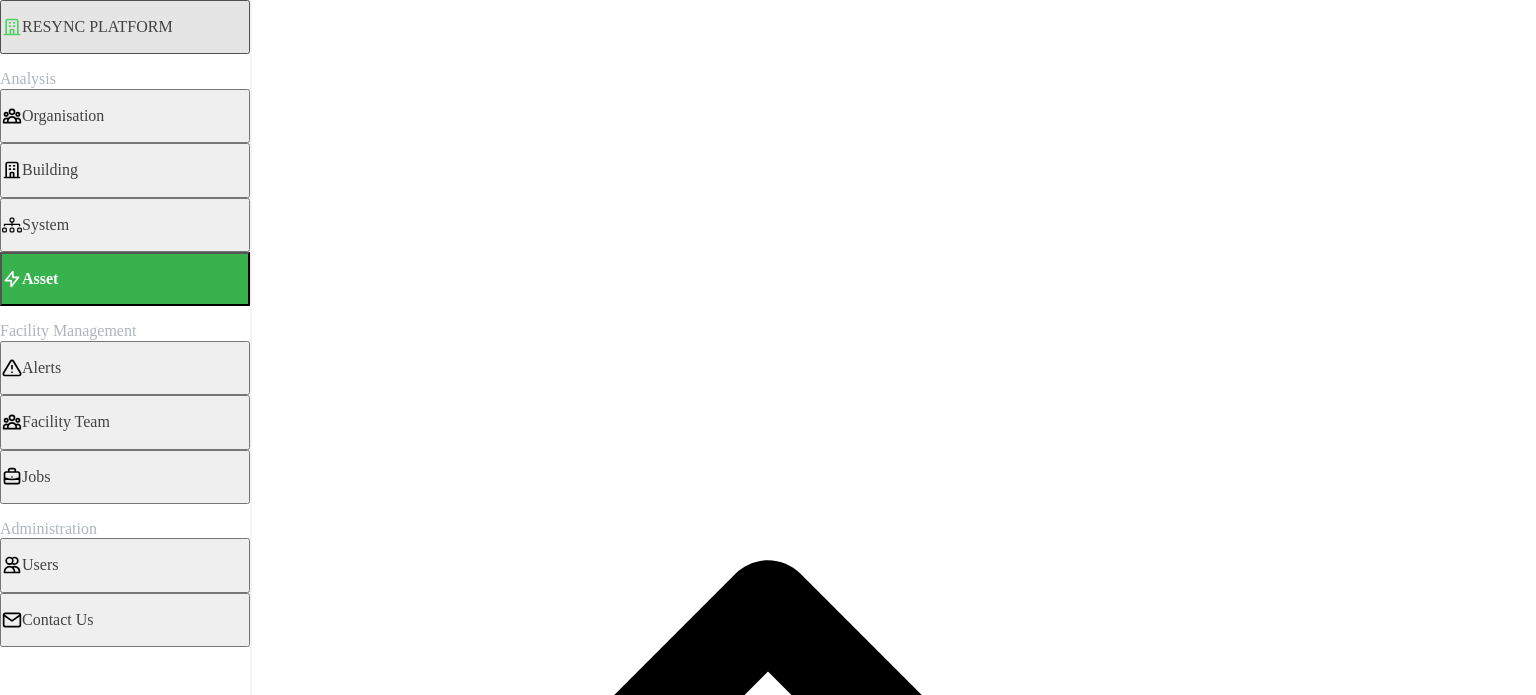 click at bounding box center [24, 2063] 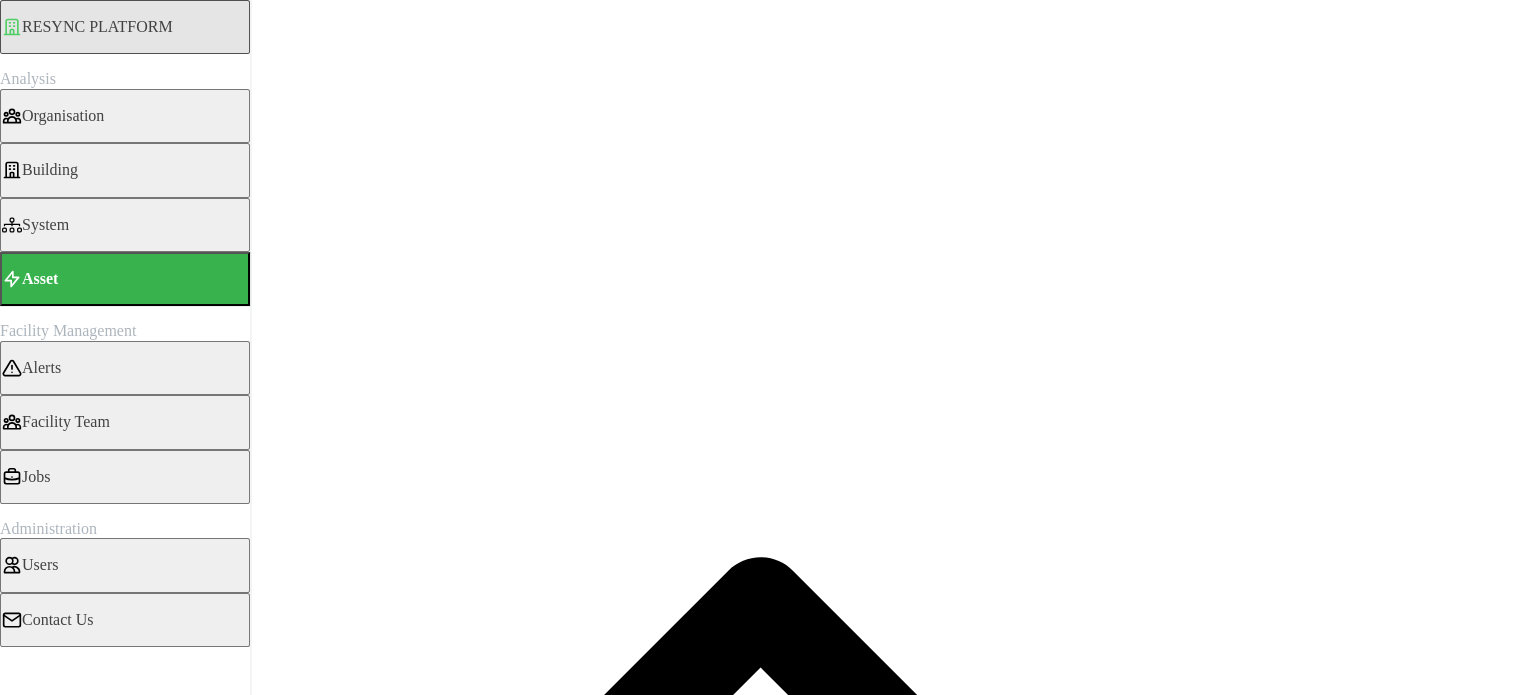 click at bounding box center [8, 9163] 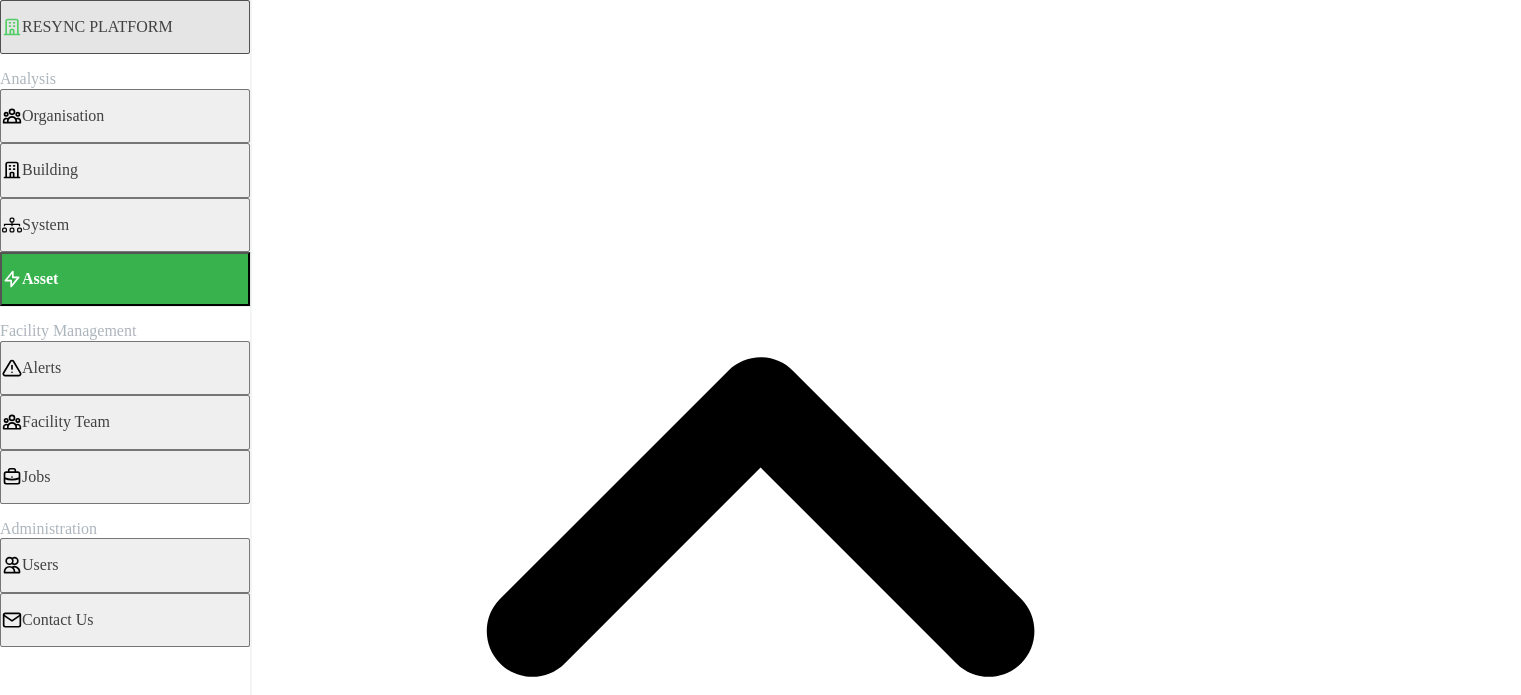 scroll, scrollTop: 0, scrollLeft: 0, axis: both 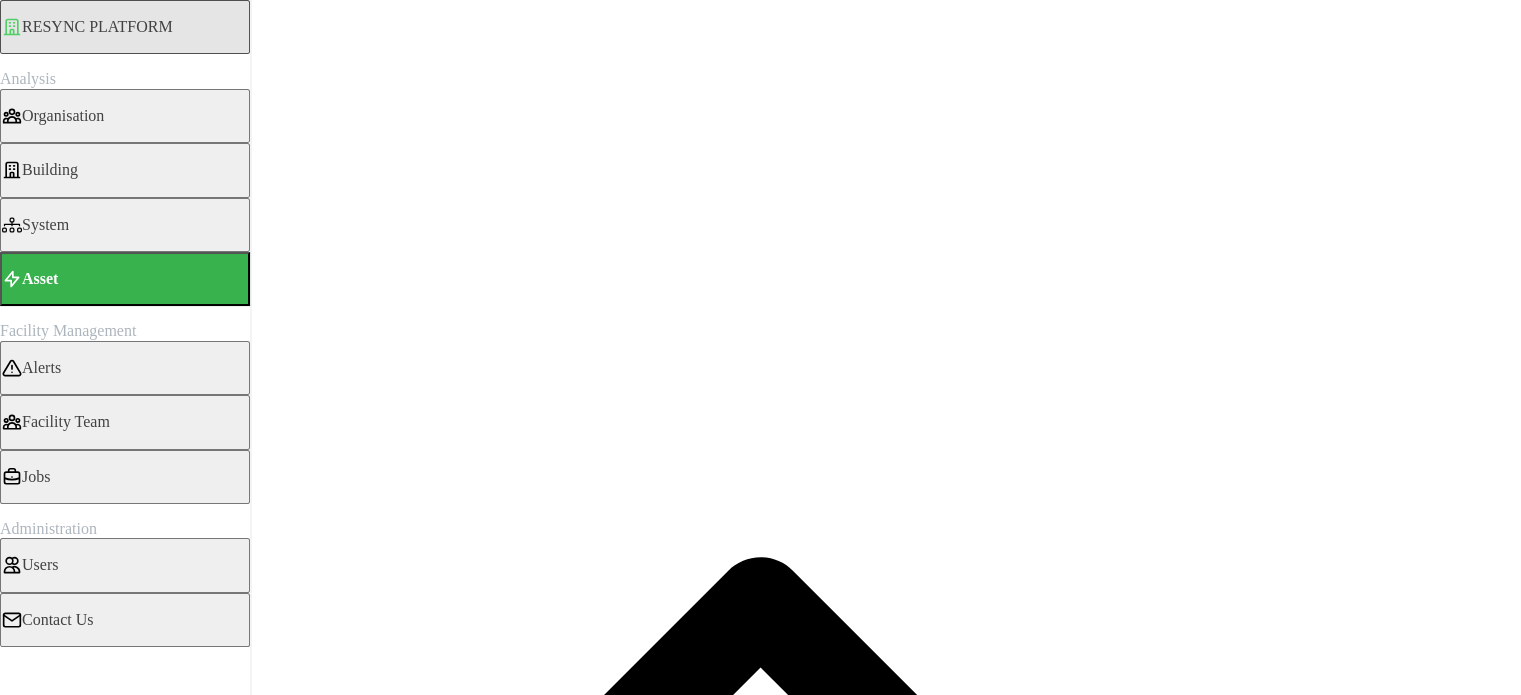 drag, startPoint x: 97, startPoint y: 626, endPoint x: 392, endPoint y: 534, distance: 309.01294 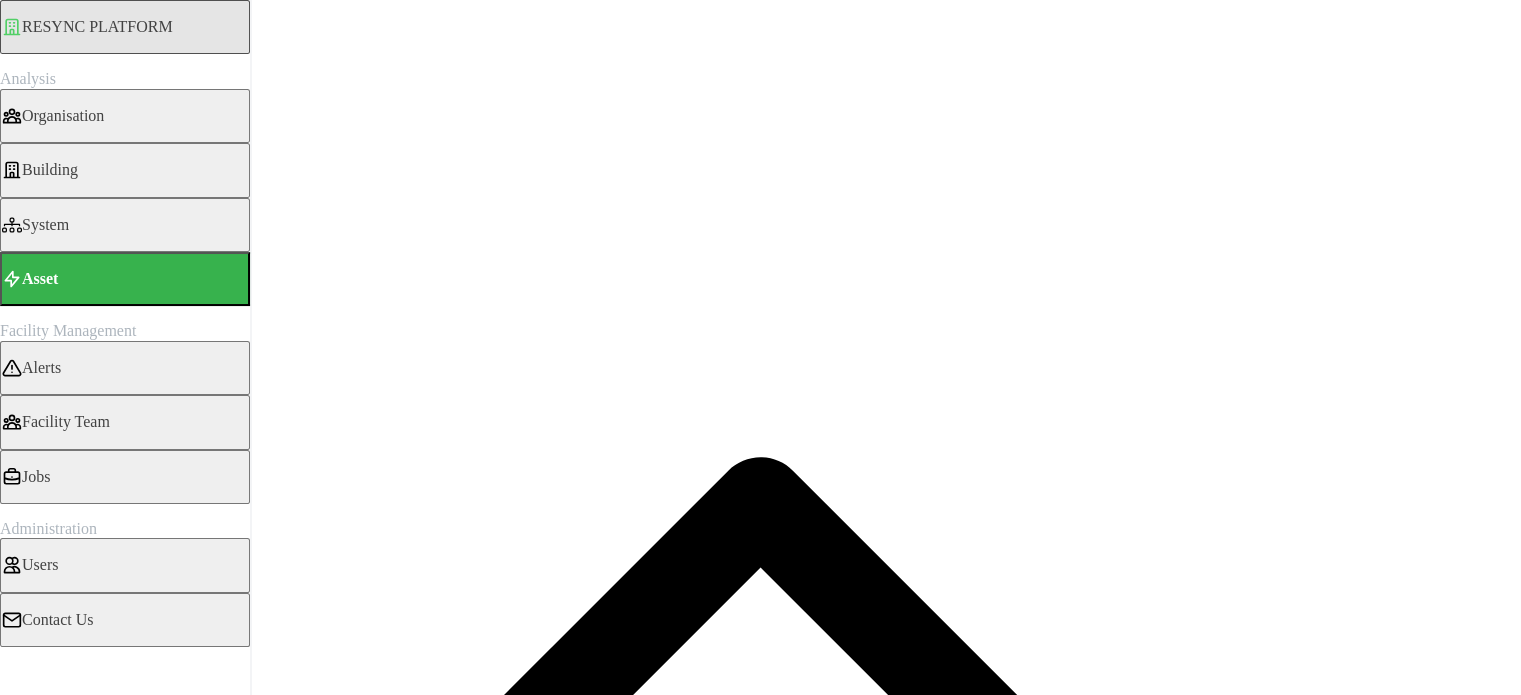 click on "Render chart" at bounding box center [76, 8532] 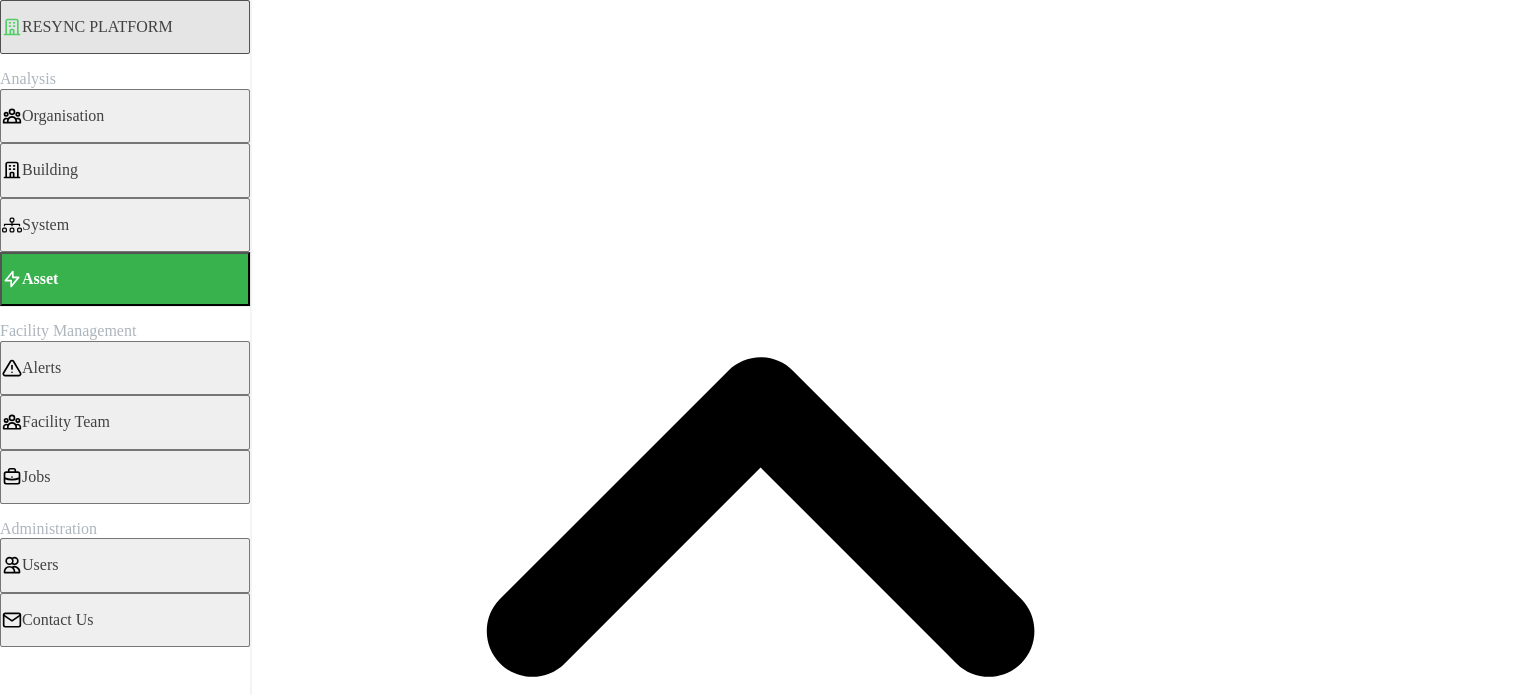 scroll, scrollTop: 0, scrollLeft: 0, axis: both 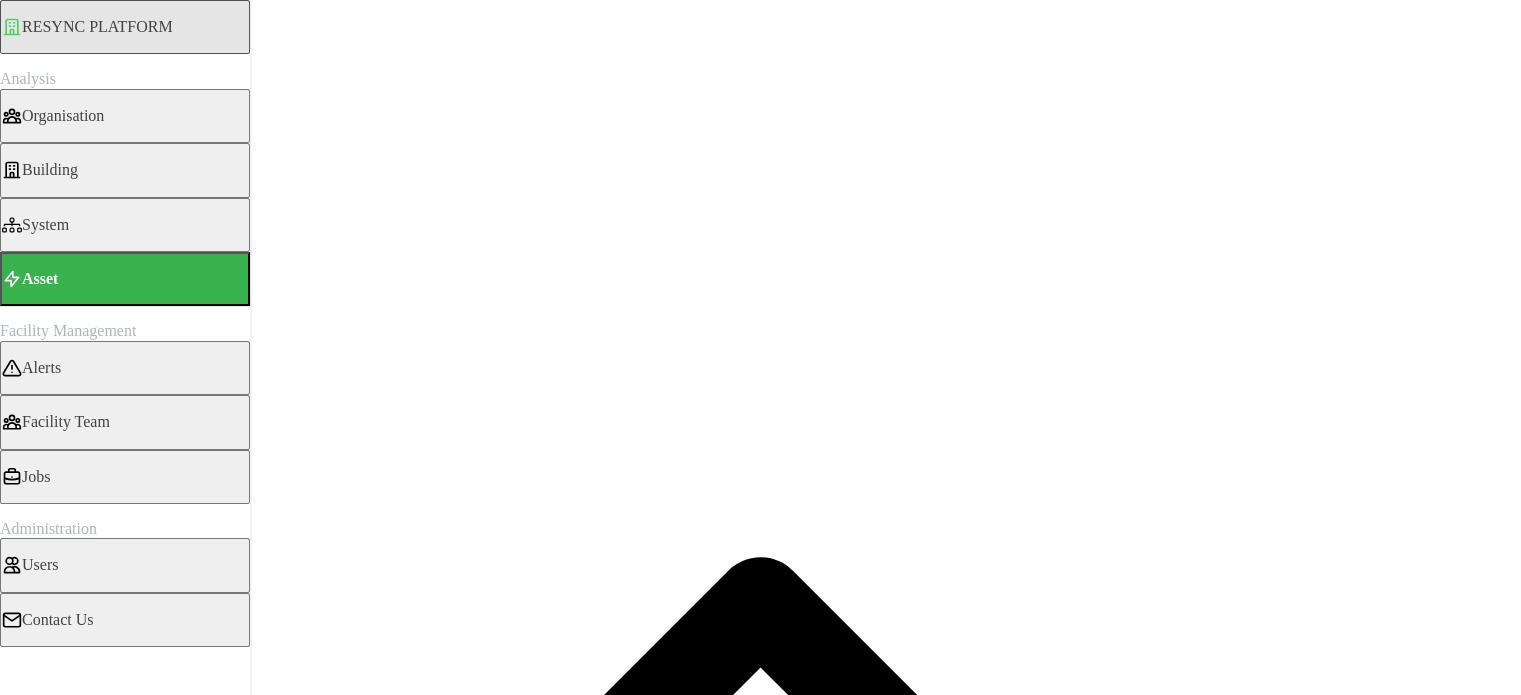 click on "[DATE] - [DATE]" at bounding box center [100, 5473] 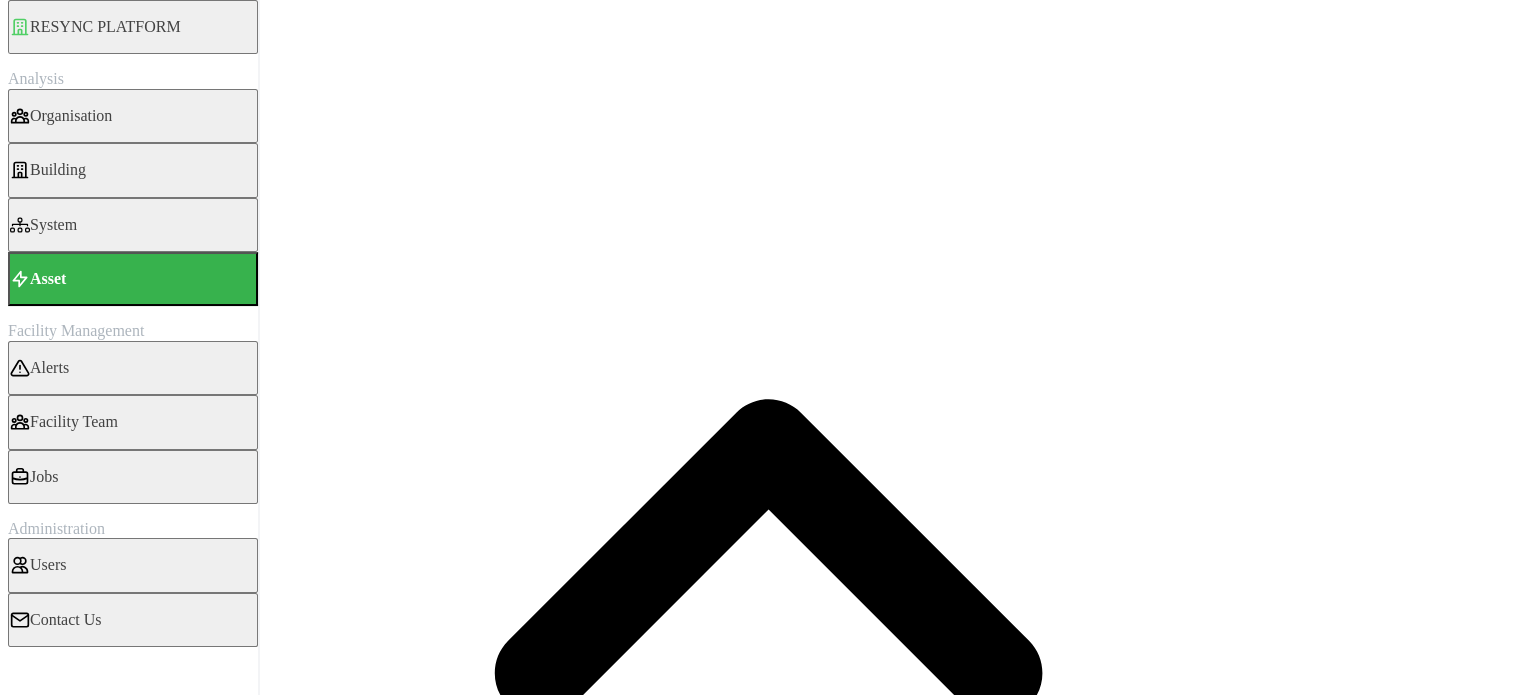 scroll, scrollTop: 0, scrollLeft: 0, axis: both 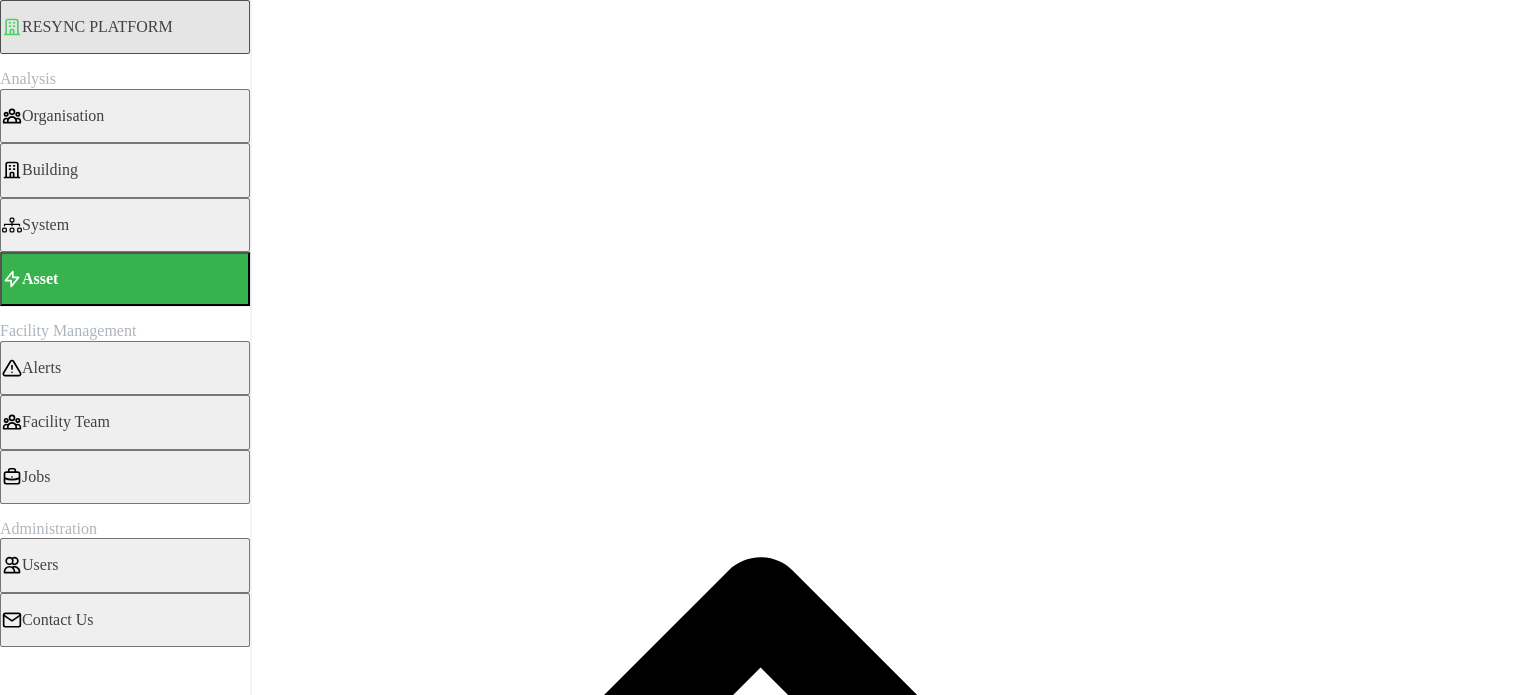 click on "Electrical Generation Meter" at bounding box center [100, 236] 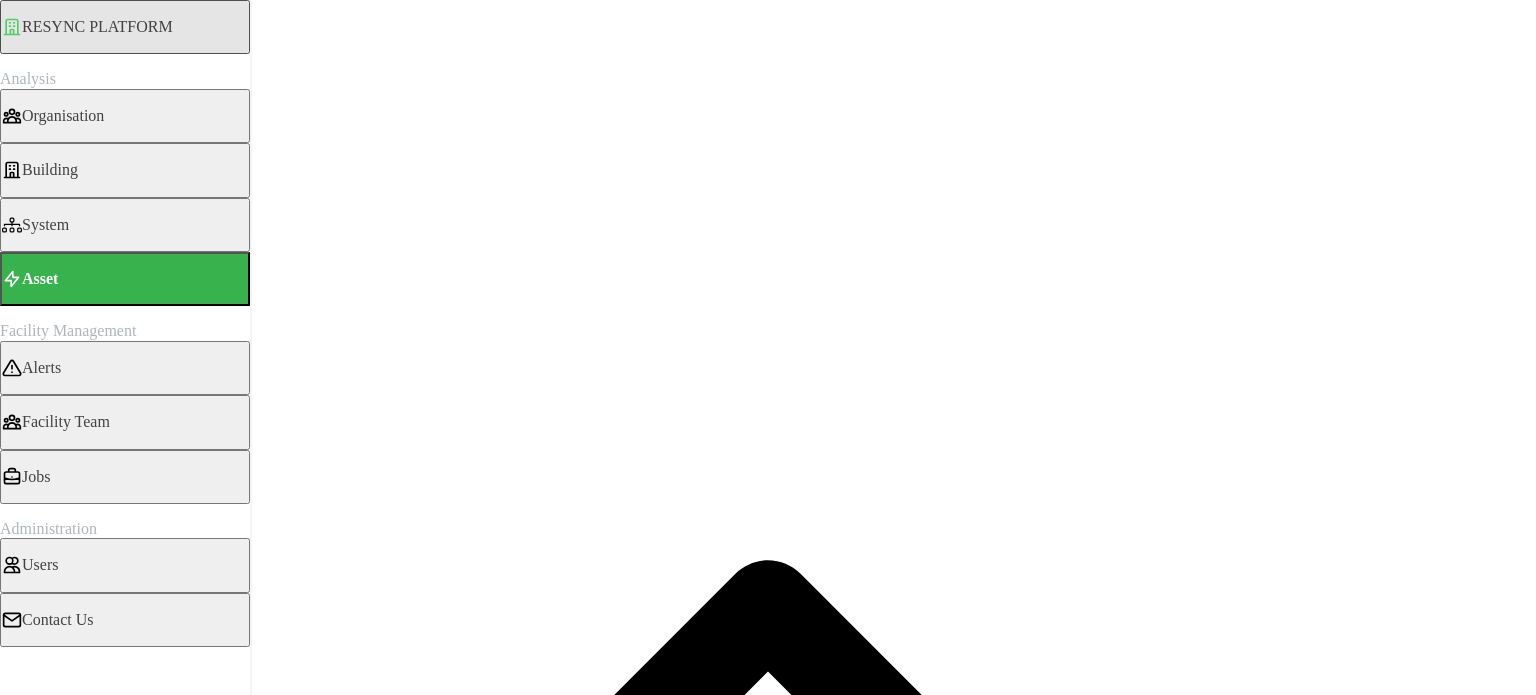 click on "Select Locations/Assets" at bounding box center (84, 1818) 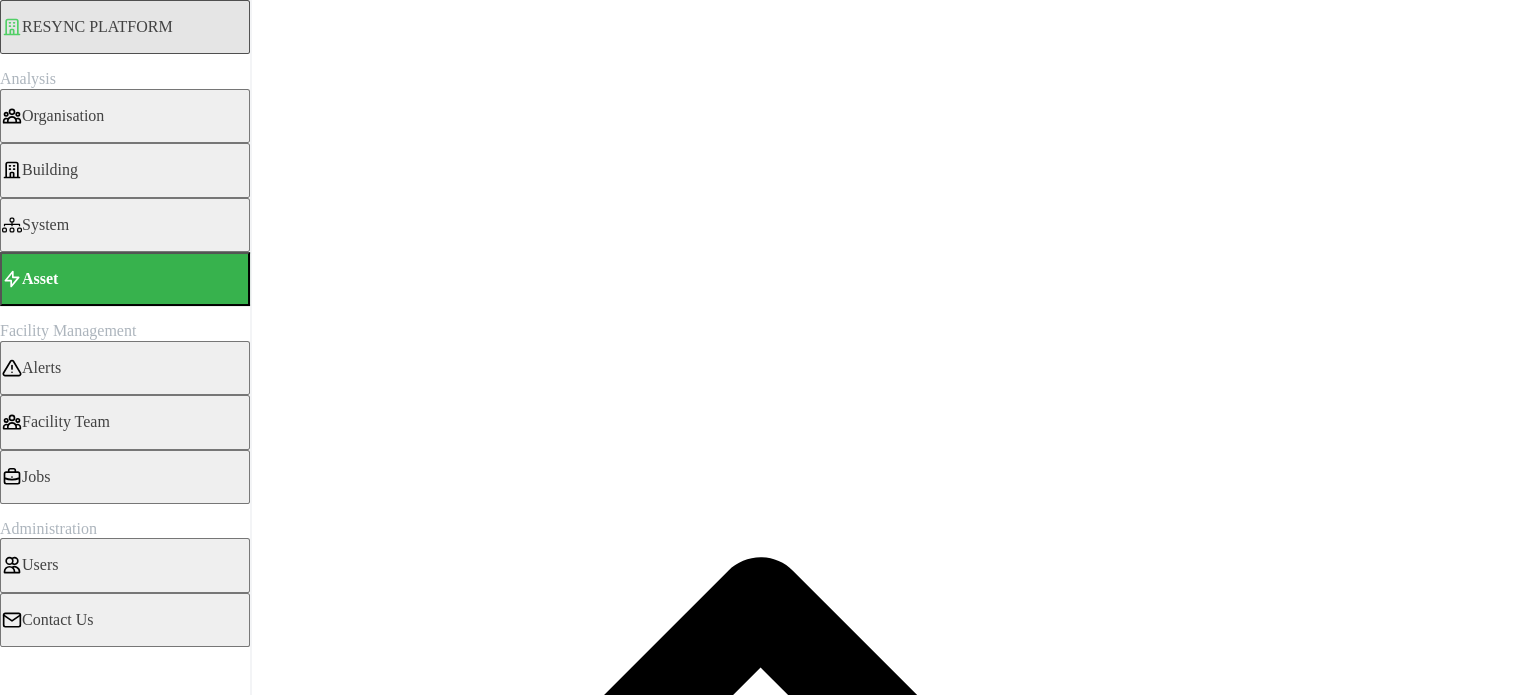 click at bounding box center (8, 14711) 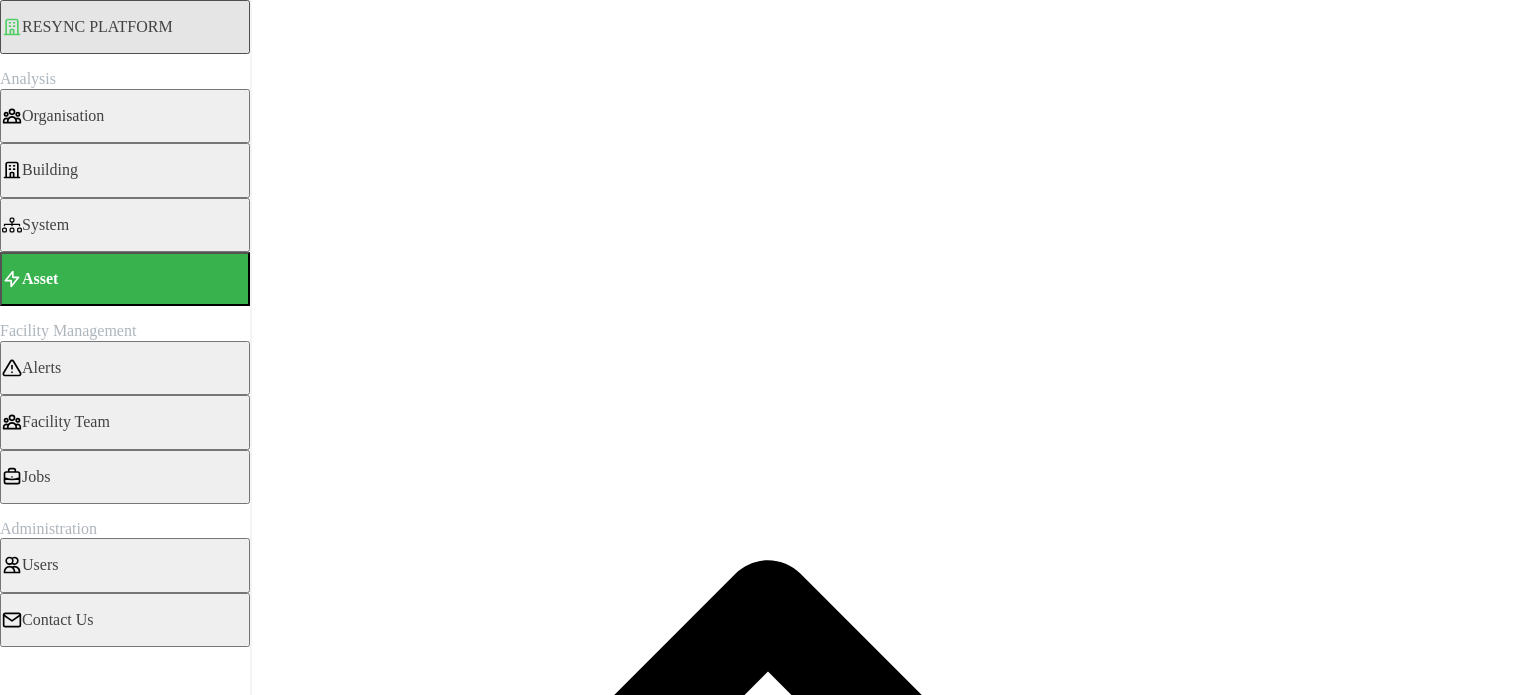 scroll, scrollTop: 21, scrollLeft: 0, axis: vertical 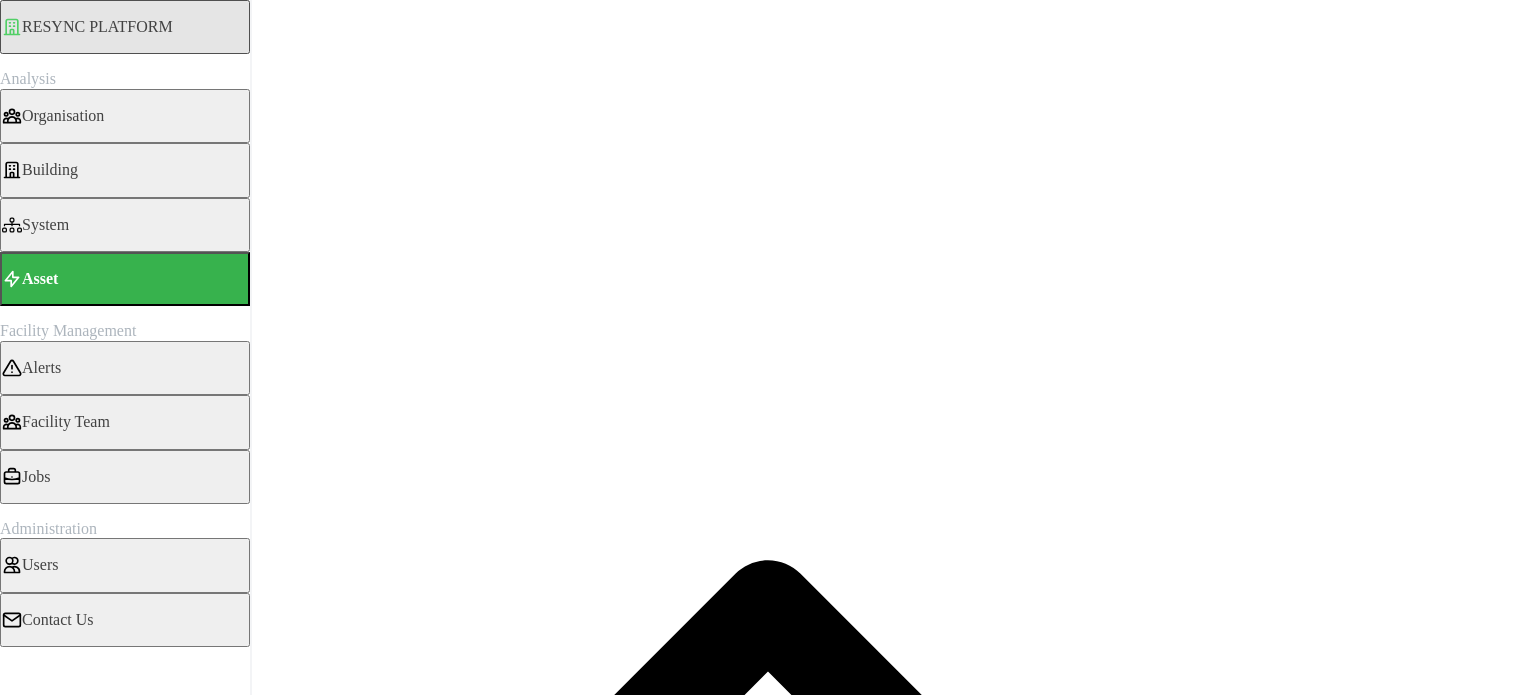 click at bounding box center [8, 2087] 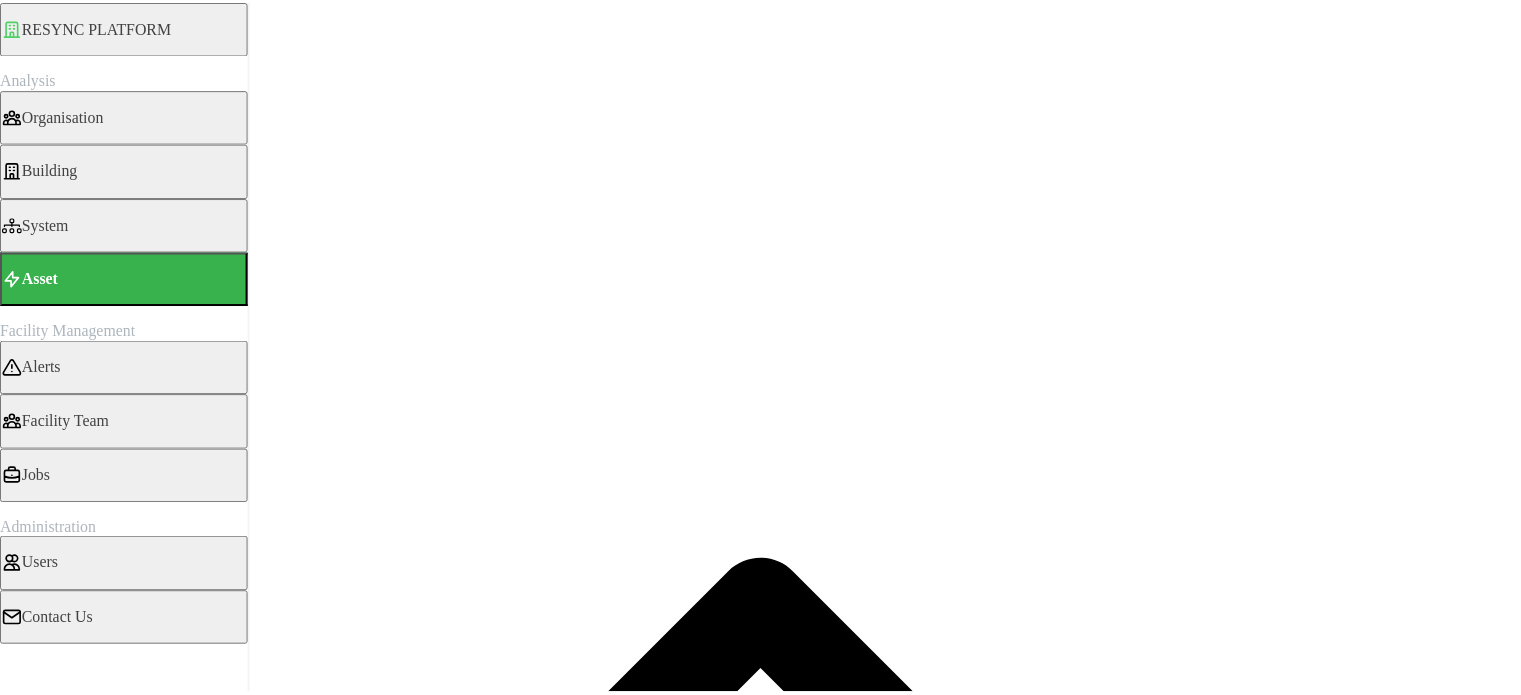 scroll, scrollTop: 384, scrollLeft: 0, axis: vertical 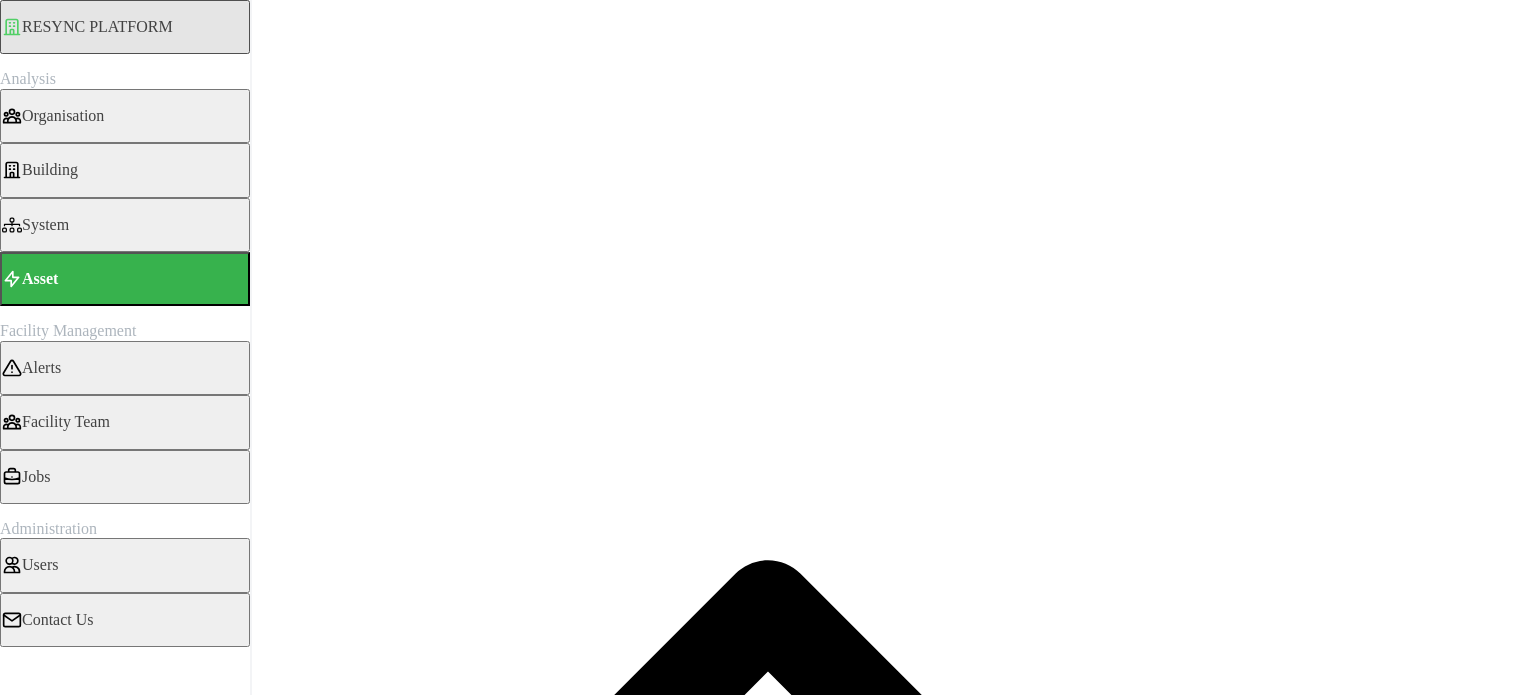 click at bounding box center (8, 1898) 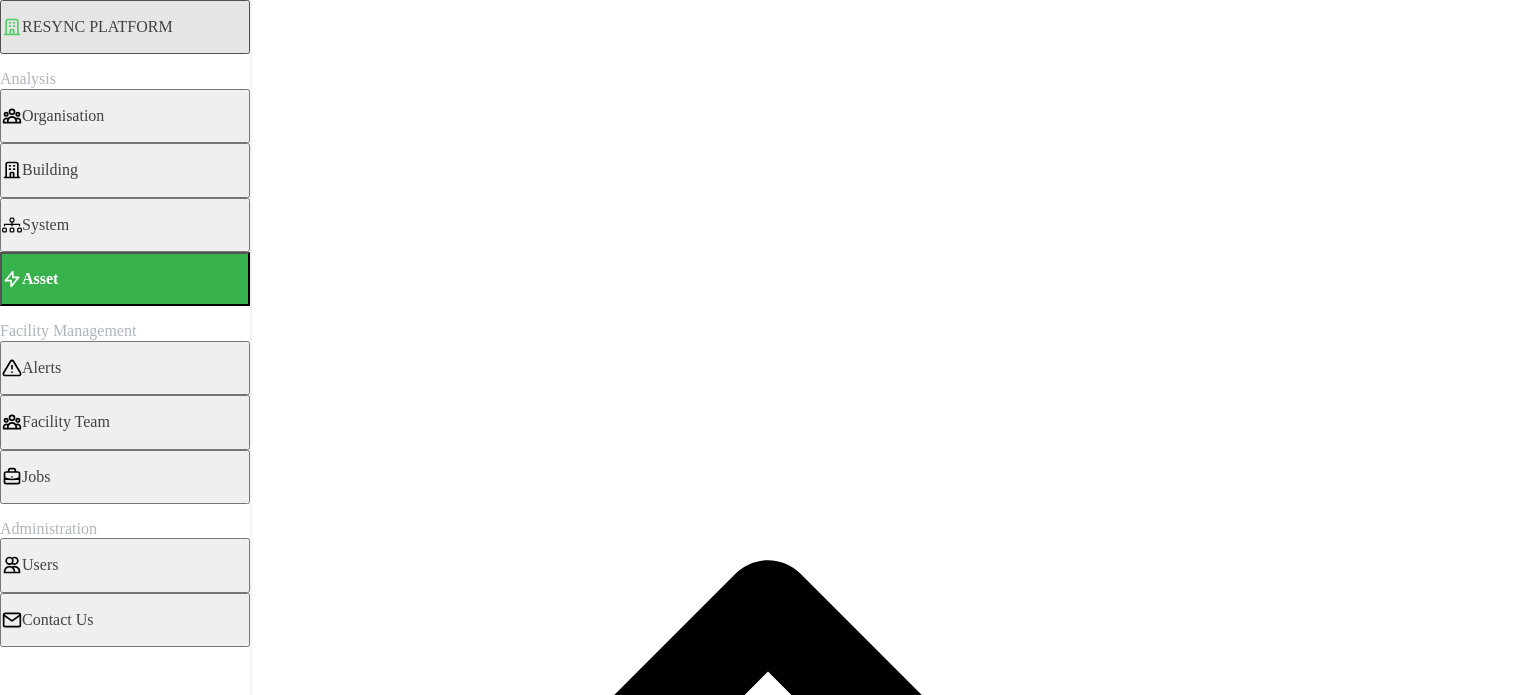 click at bounding box center (24, 2295) 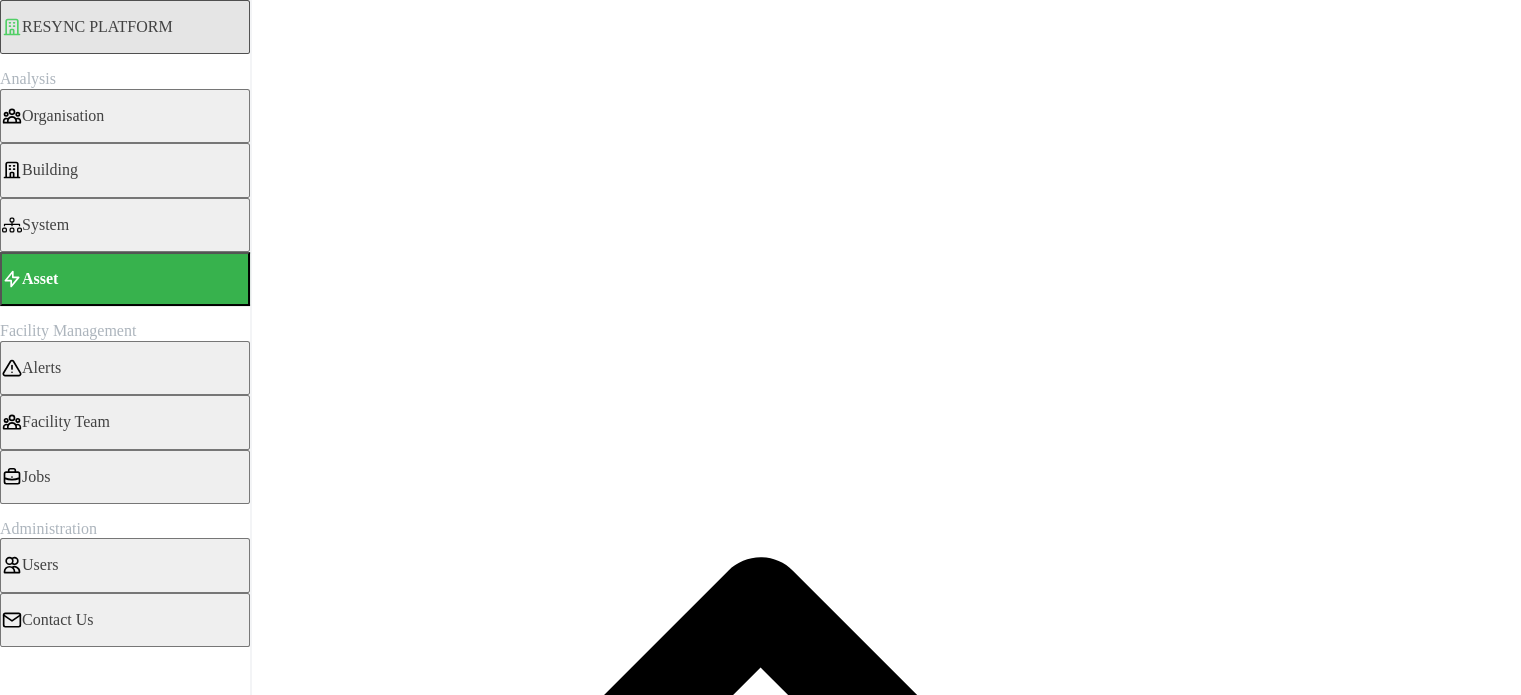 click on "Asset Types Electrical Meter Overview 8 locations selected Settings Resolution 5m 15m 1h 1D 1M Recommended Metrics Electric Power Sensor real (Phase ABC) Electrical Energy Usage Sensor absolute (Phase ABC) Power Factor Sensor real (Phase ABC) Electric Energy Sensor import real (Phase ABC) Electric Energy Sensor export real (Phase ABC) Metric *You can only select a maximum of  5  metrics Chart type Line chart Date Range [DATE] - [DATE] Y Axis Primary X Axis Primary Add secondary query Render chart No Metrics selected Choose metrics from the input field and click Render chart to display the chart." at bounding box center [760, 7430] 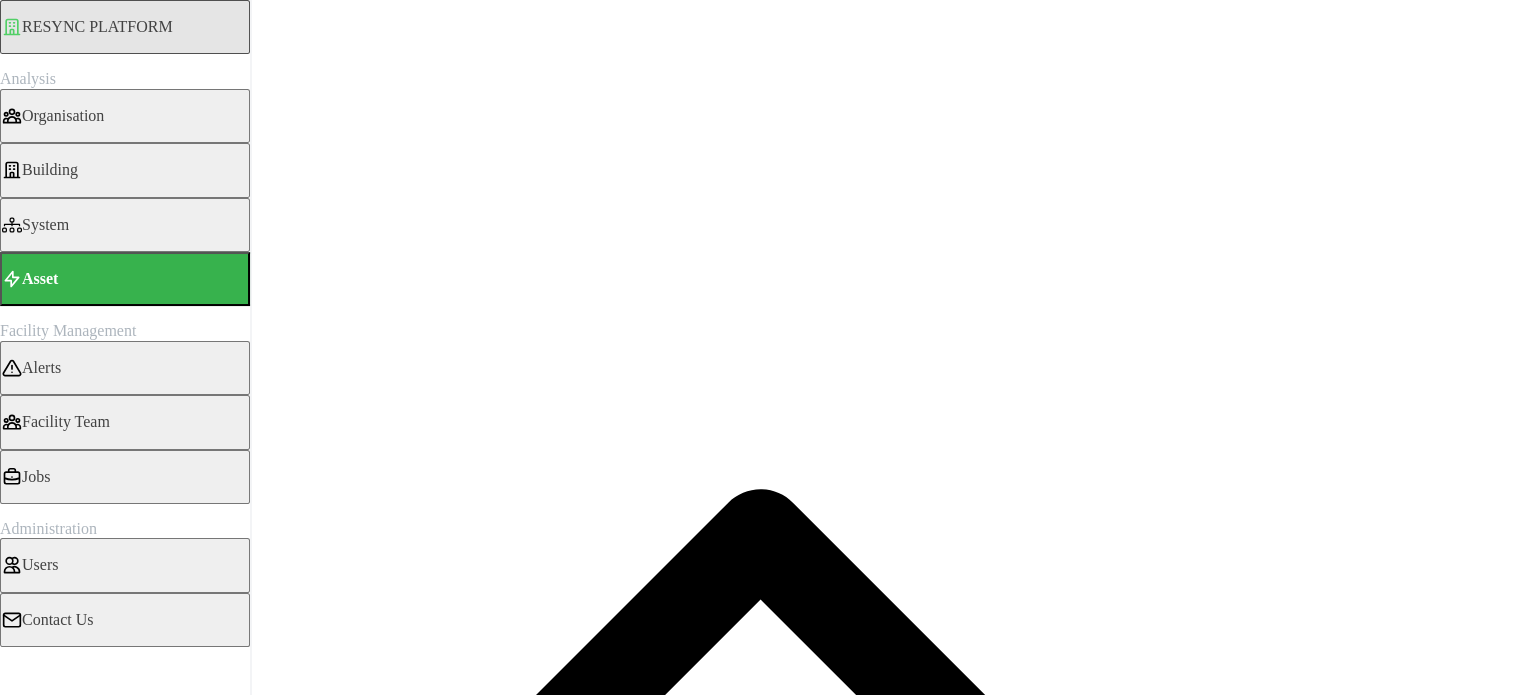 scroll, scrollTop: 100, scrollLeft: 0, axis: vertical 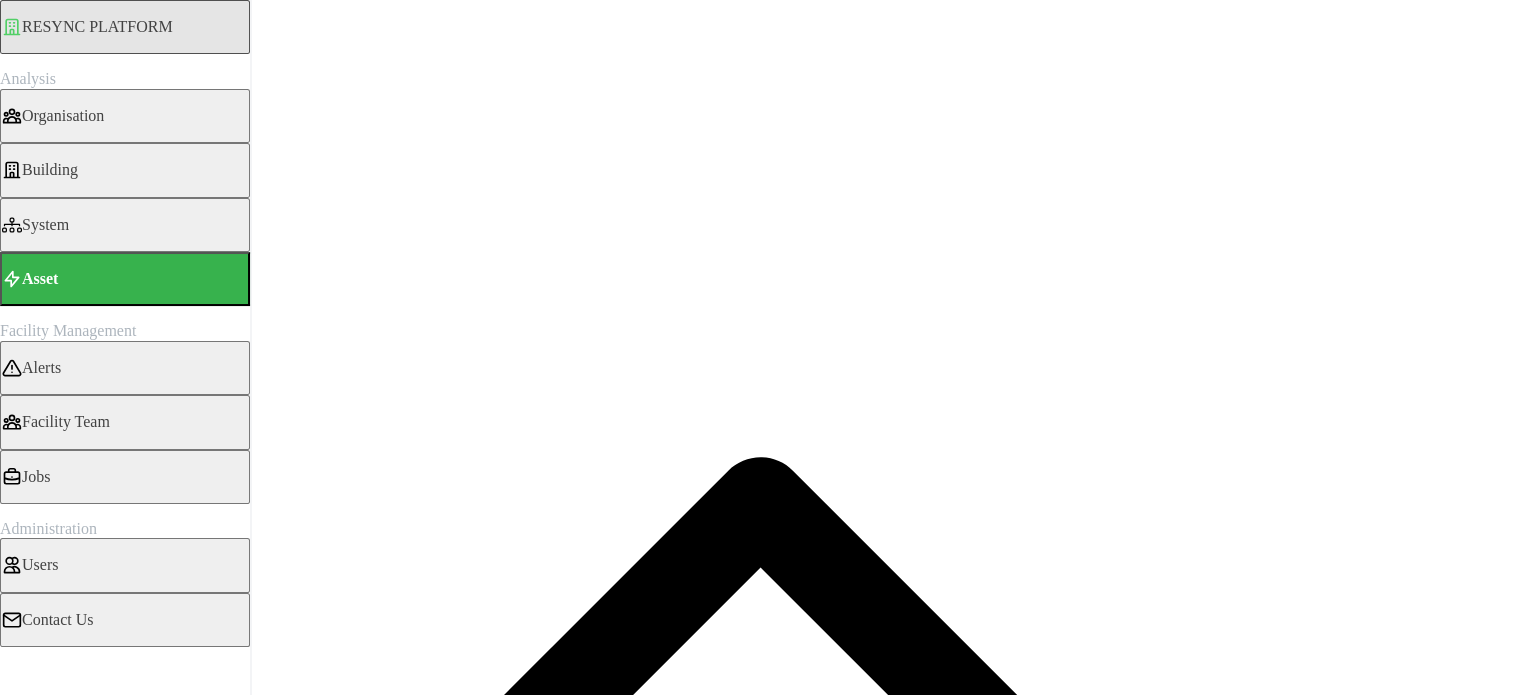 click on "Electric Power Sensor real (Phase ABC)" at bounding box center [6, 1960] 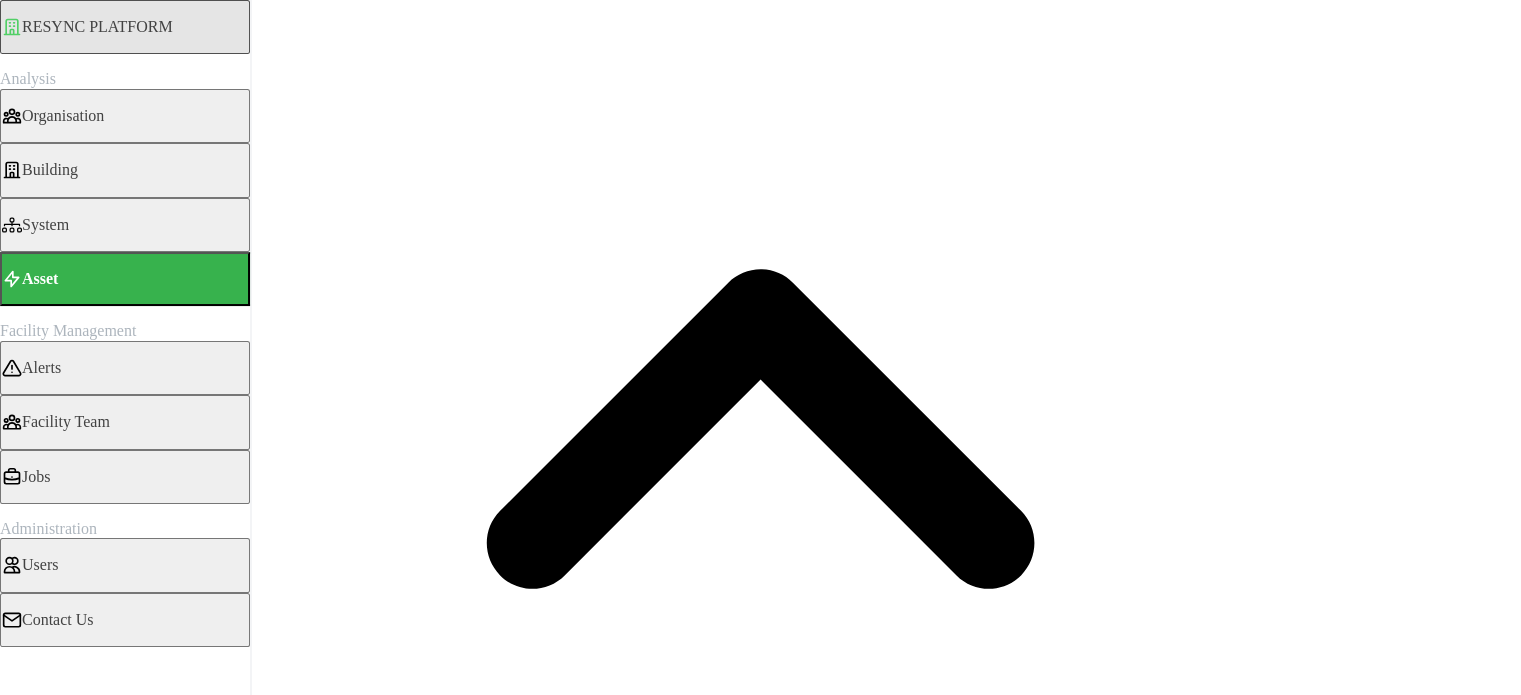 scroll, scrollTop: 300, scrollLeft: 0, axis: vertical 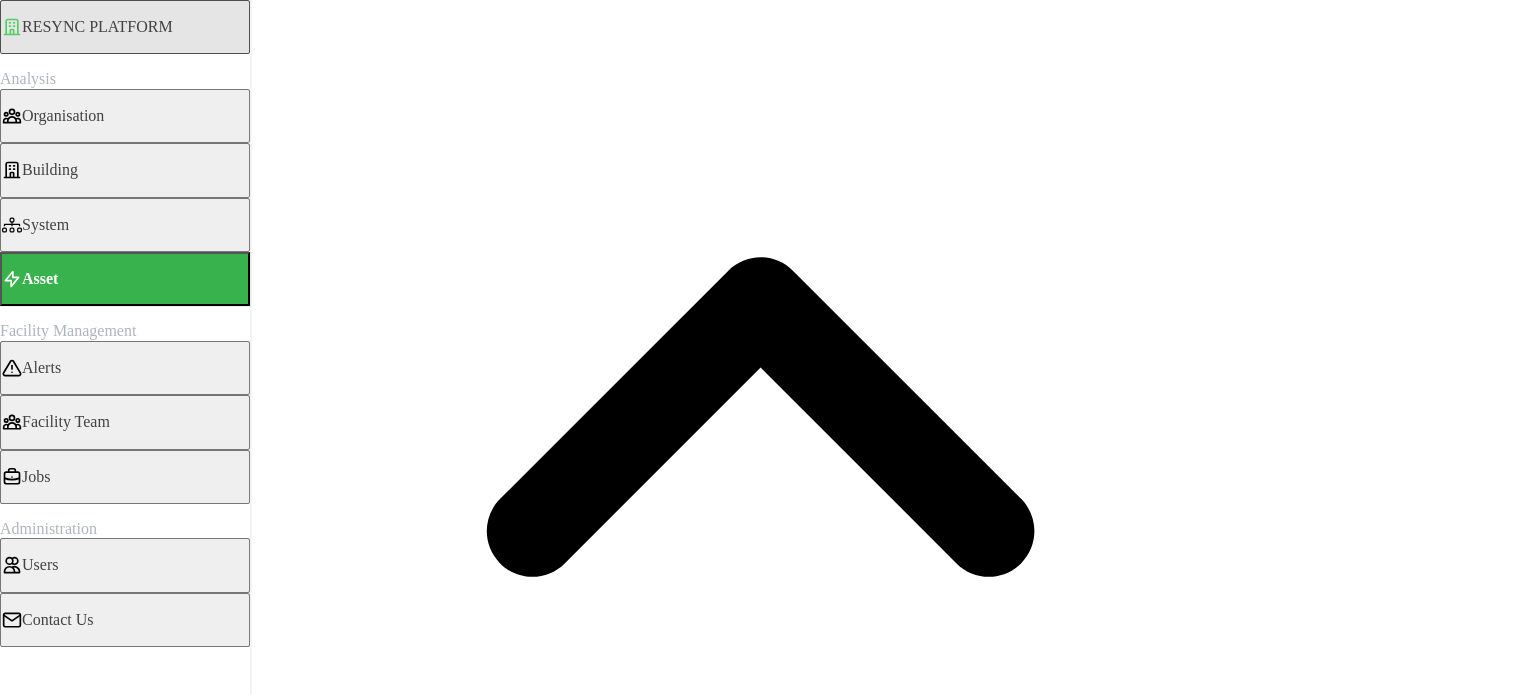 click on "Render chart" at bounding box center (76, 13880) 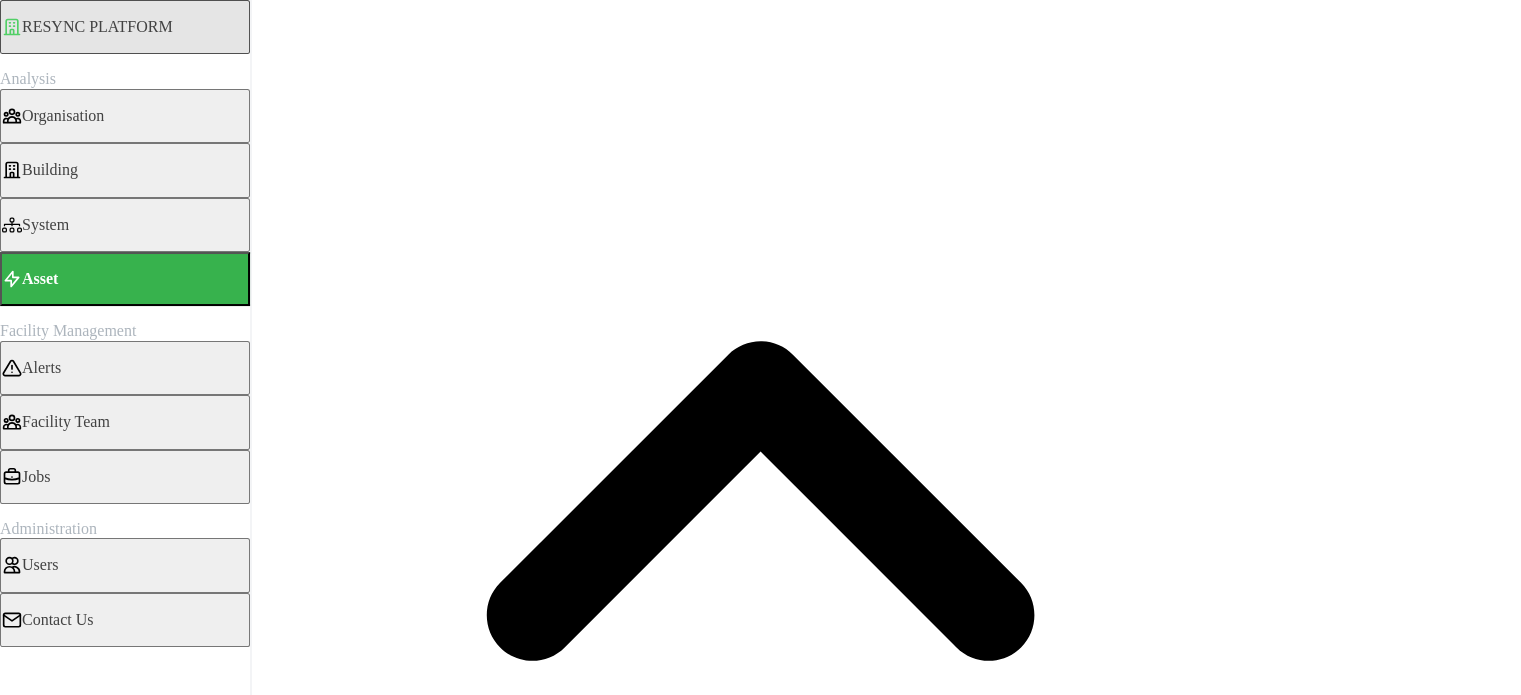 scroll, scrollTop: 200, scrollLeft: 0, axis: vertical 